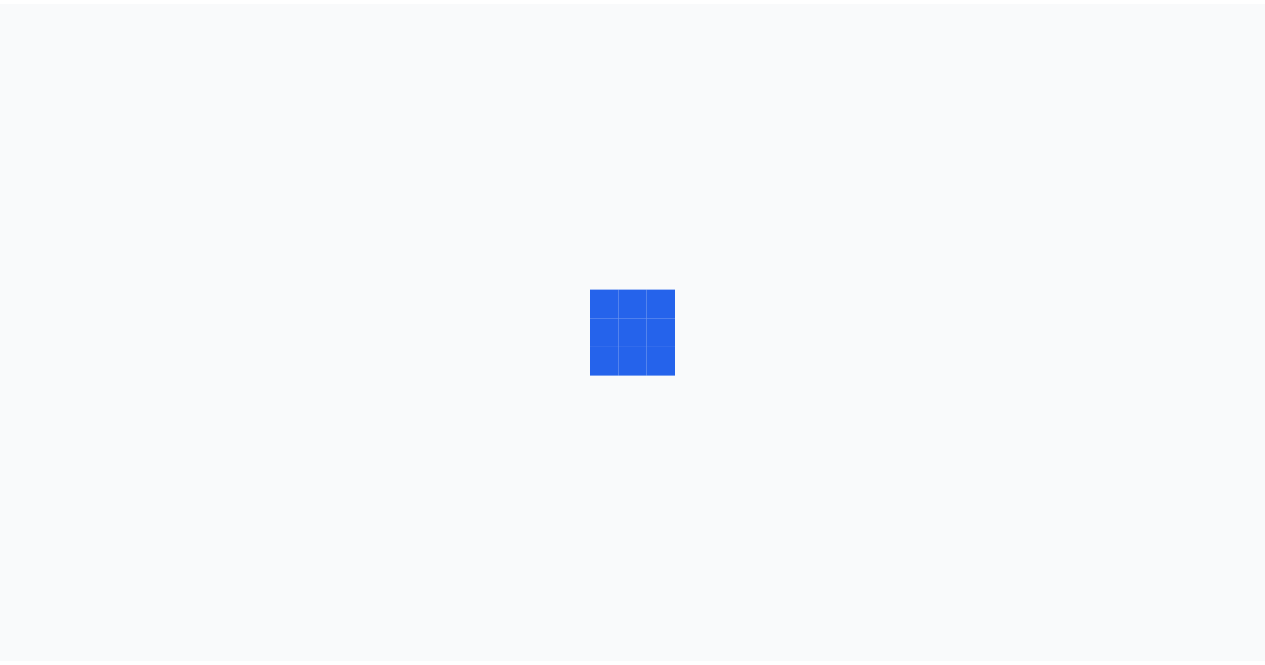 scroll, scrollTop: 0, scrollLeft: 0, axis: both 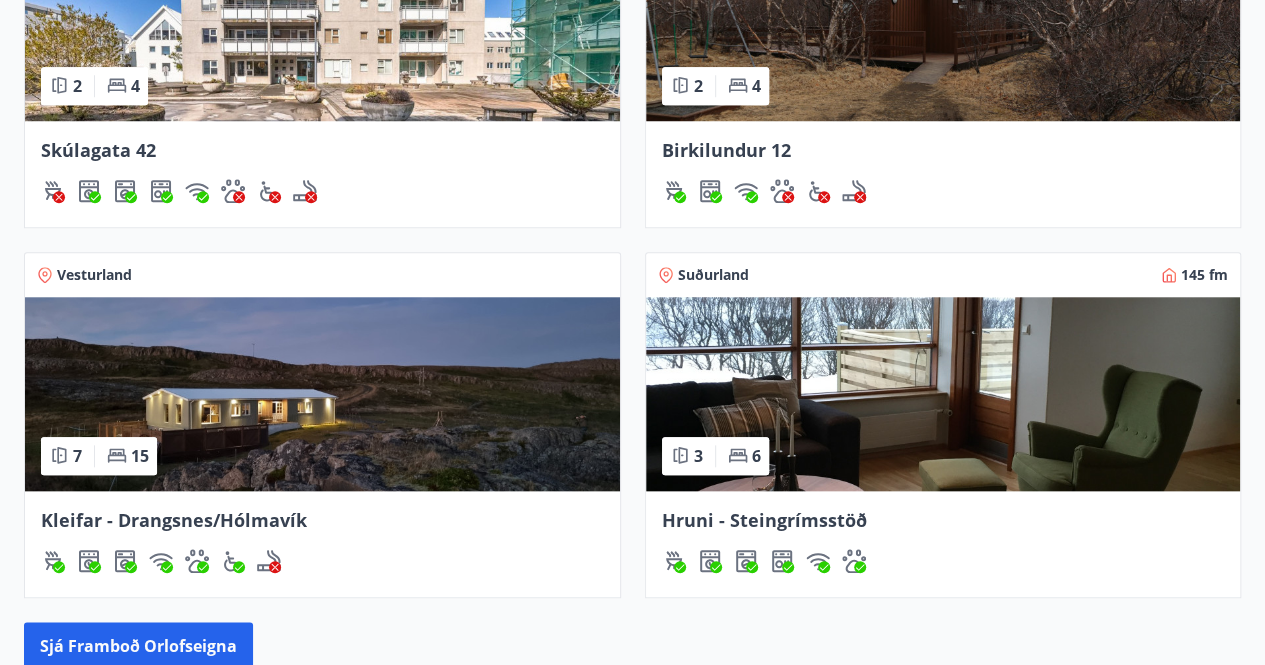 click on "3 6" at bounding box center (715, 456) 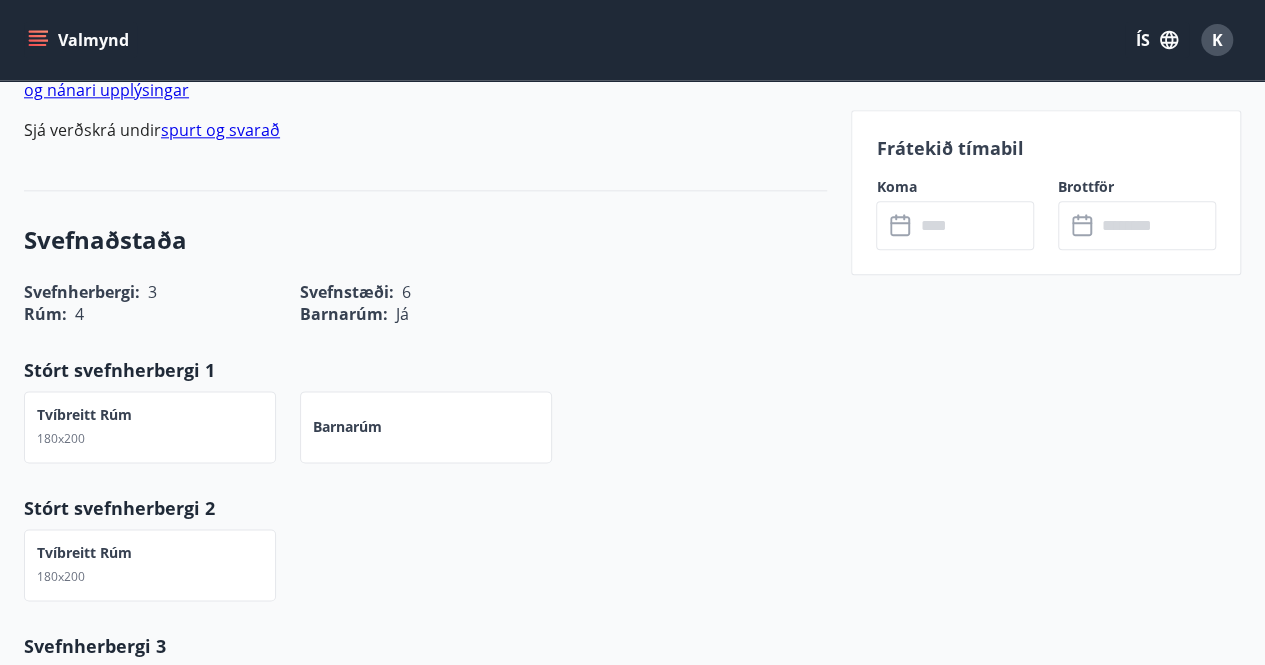 scroll, scrollTop: 1139, scrollLeft: 0, axis: vertical 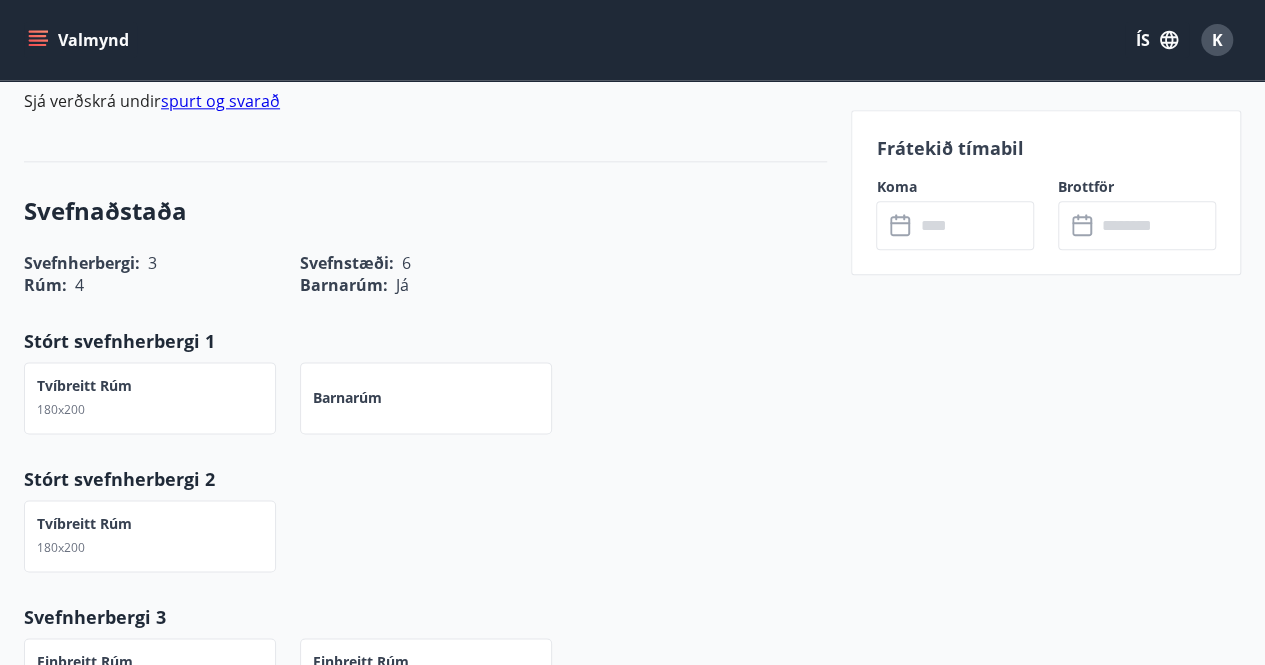 click at bounding box center [974, 225] 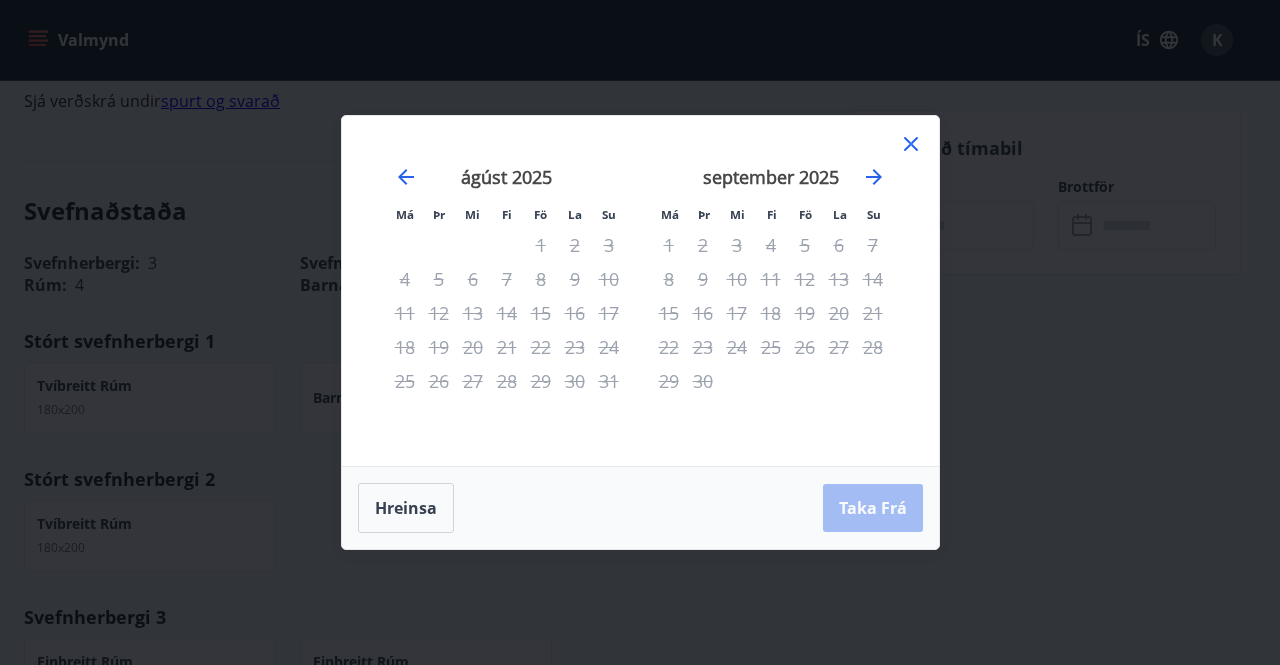 click 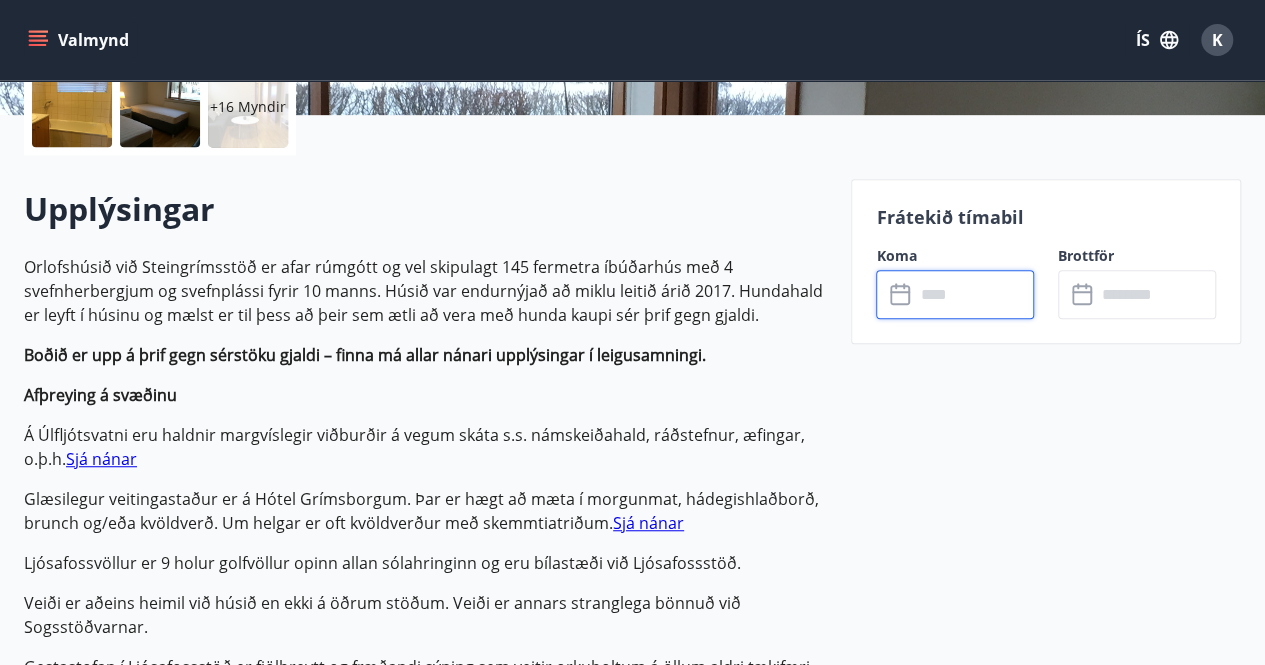 scroll, scrollTop: 0, scrollLeft: 0, axis: both 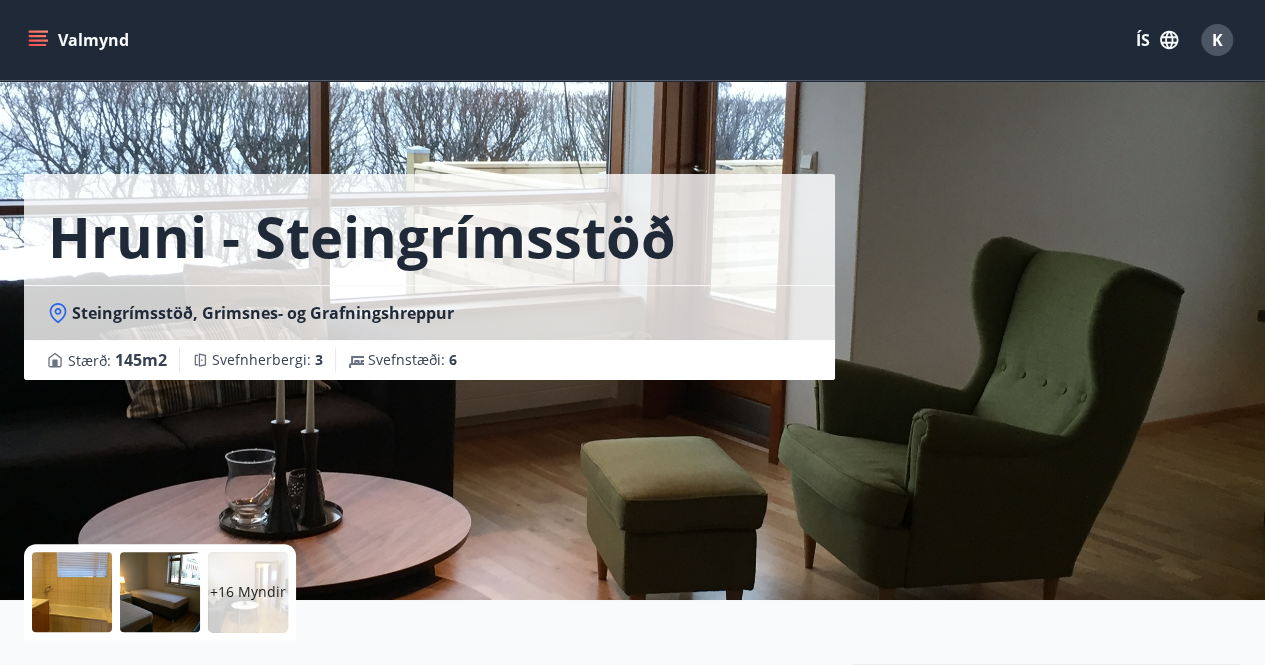 click on "Valmynd" at bounding box center [80, 40] 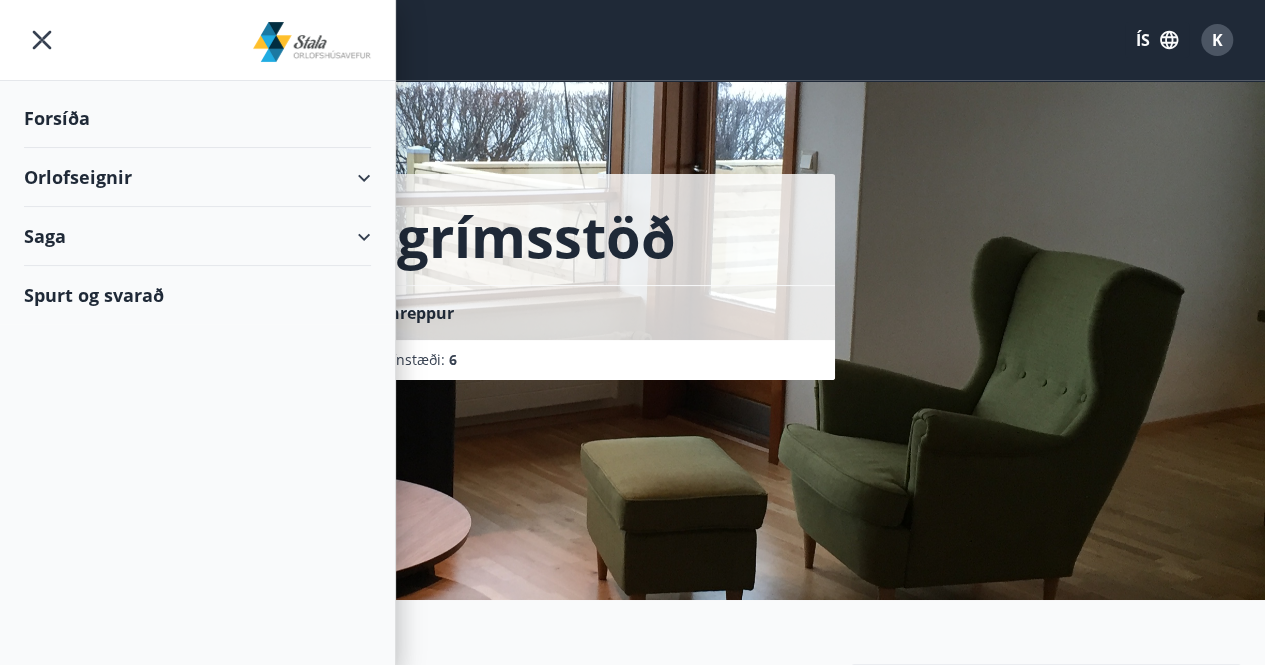 click on "Orlofseignir" at bounding box center (197, 177) 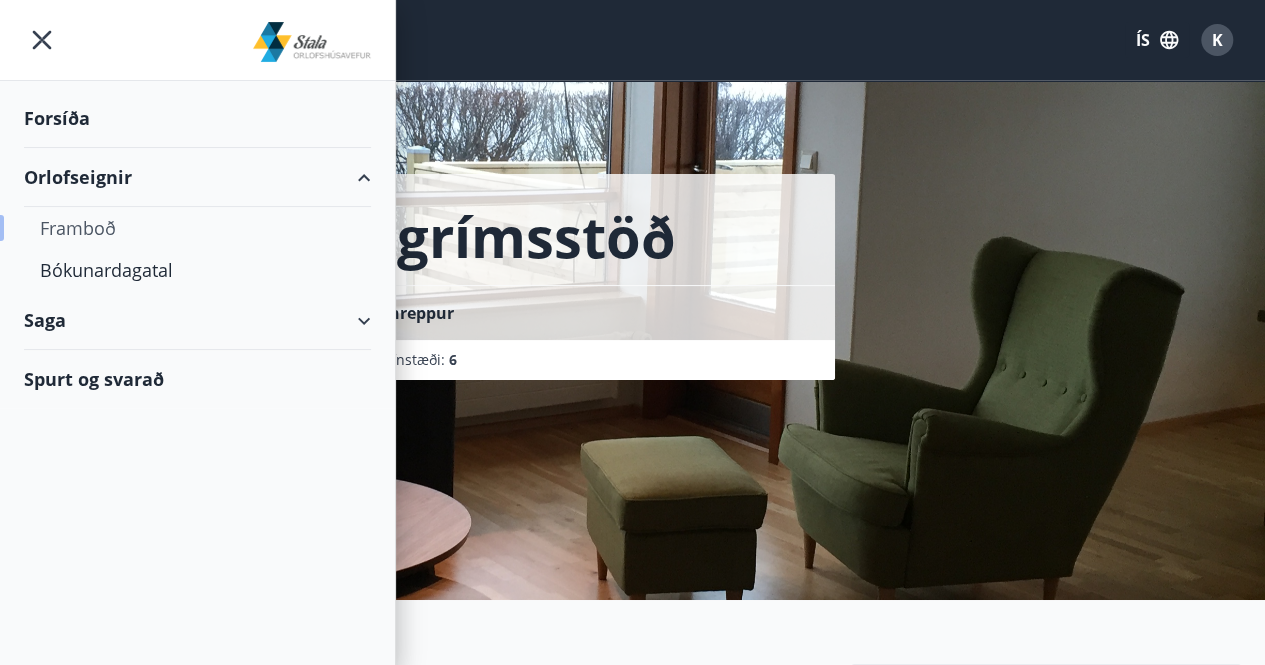 click on "Framboð" at bounding box center [197, 228] 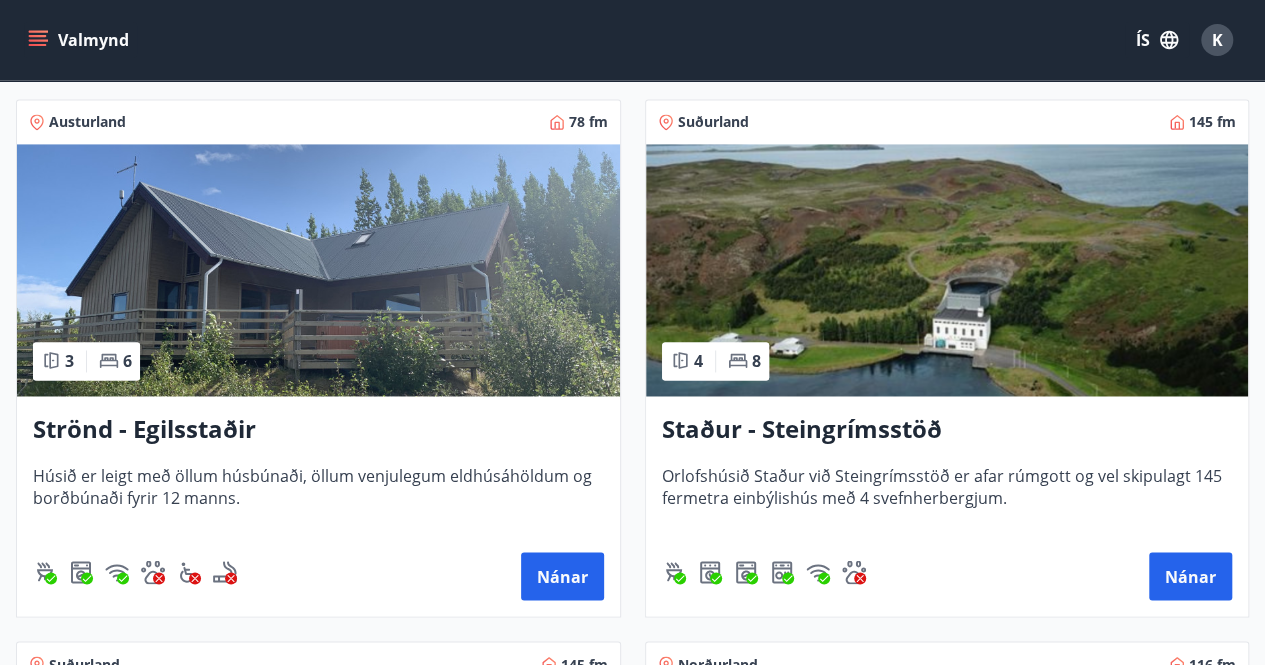 scroll, scrollTop: 1510, scrollLeft: 0, axis: vertical 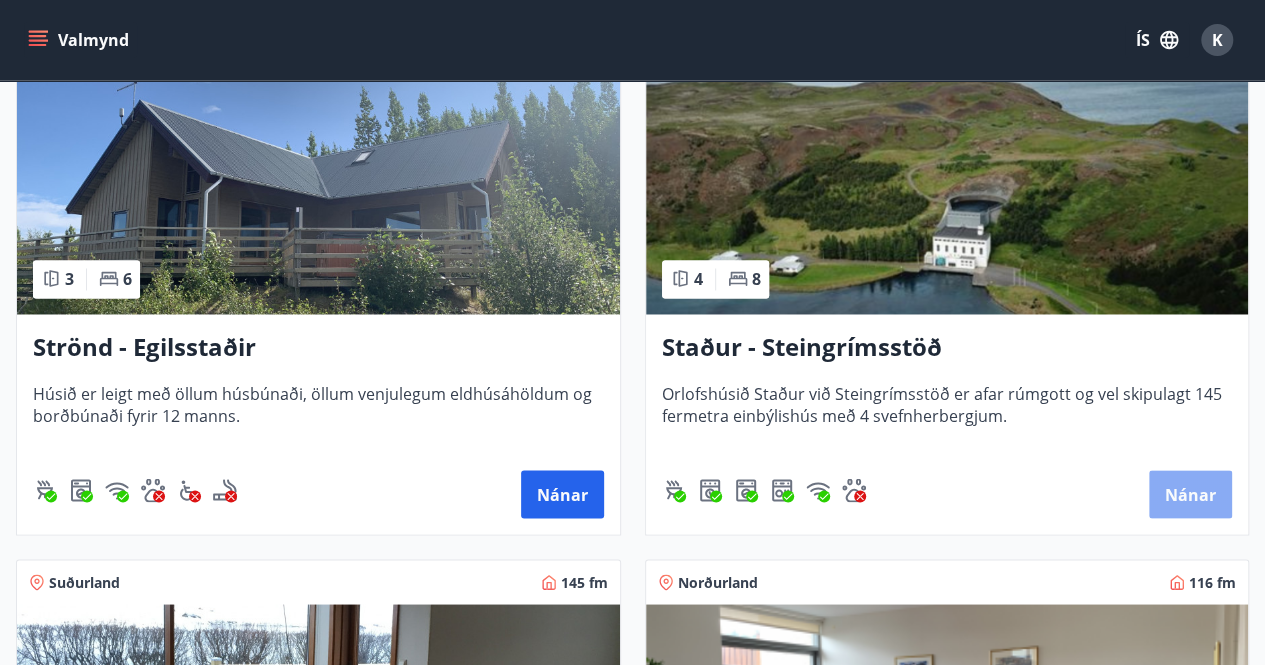 click on "Nánar" at bounding box center (1190, 494) 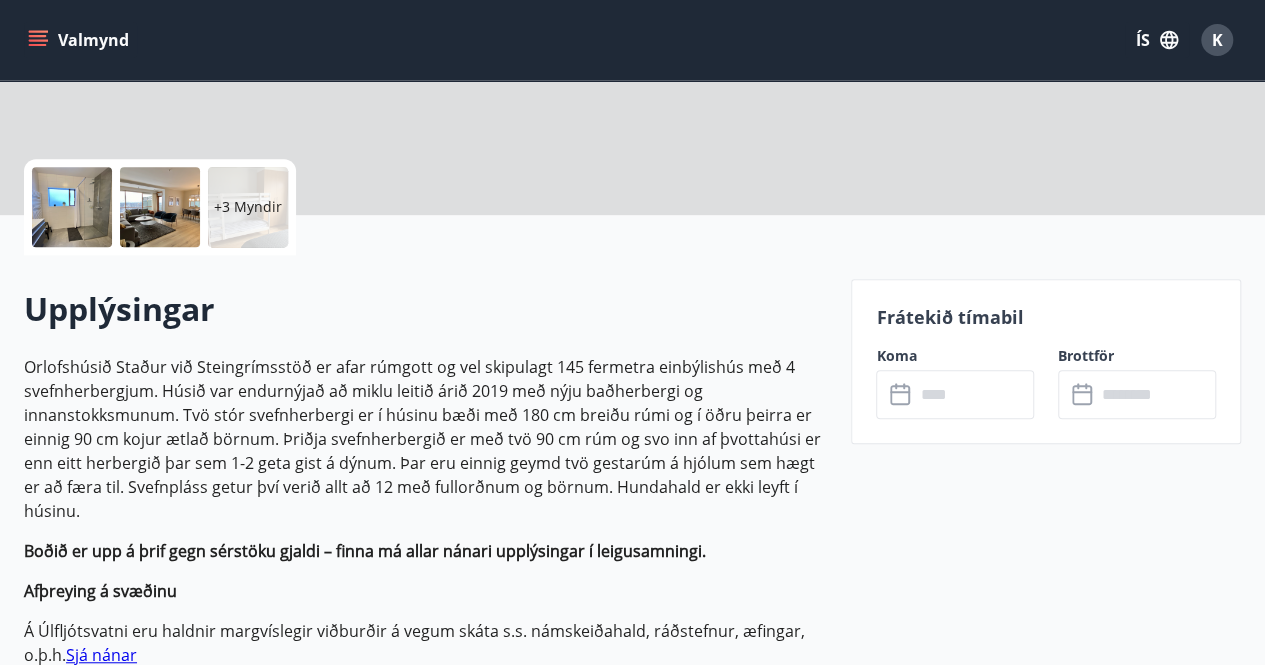 scroll, scrollTop: 0, scrollLeft: 0, axis: both 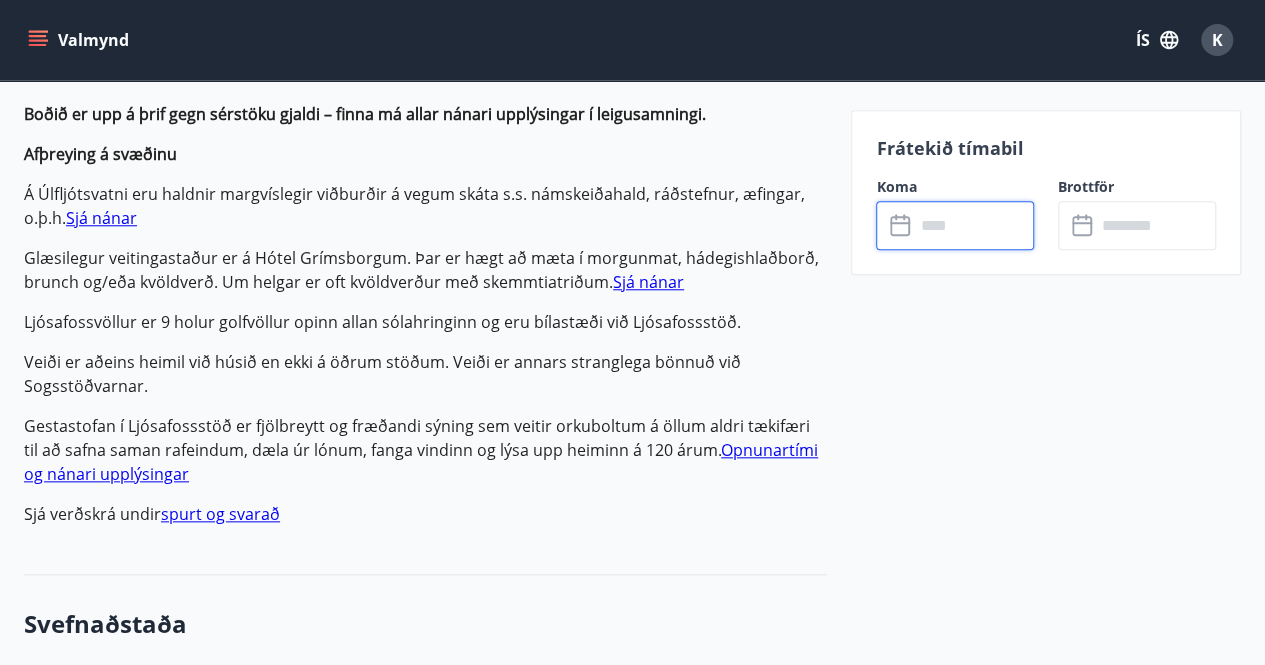click at bounding box center [974, 225] 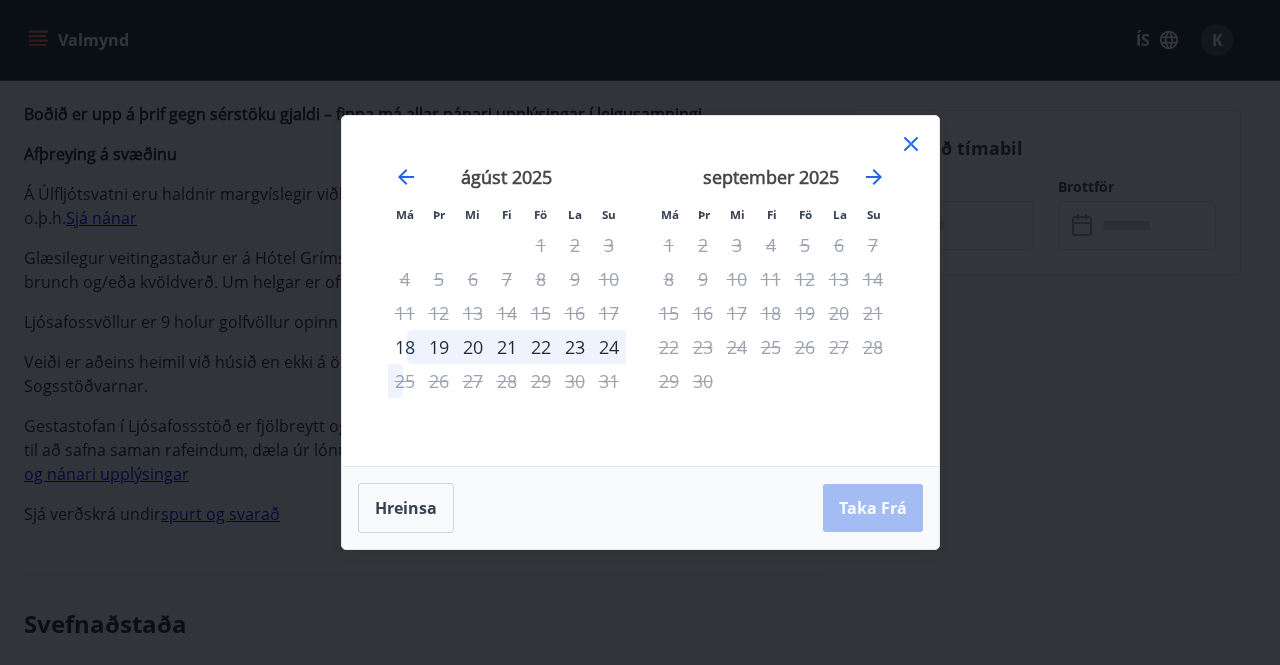 click 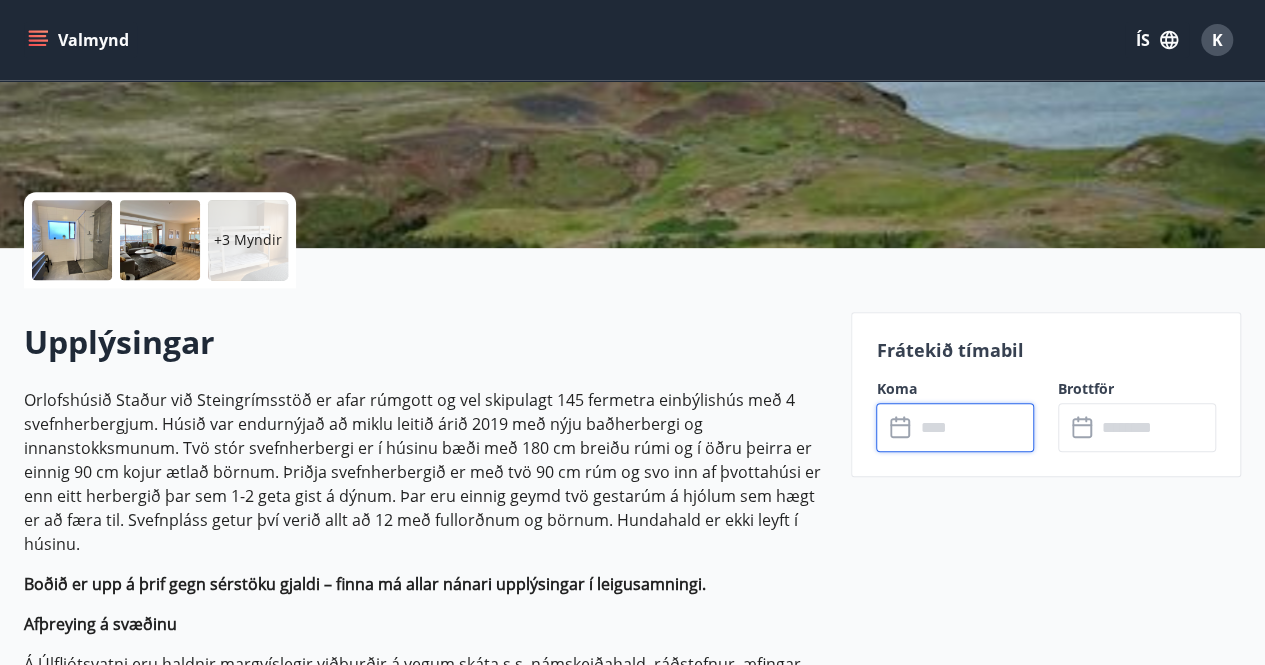 scroll, scrollTop: 340, scrollLeft: 0, axis: vertical 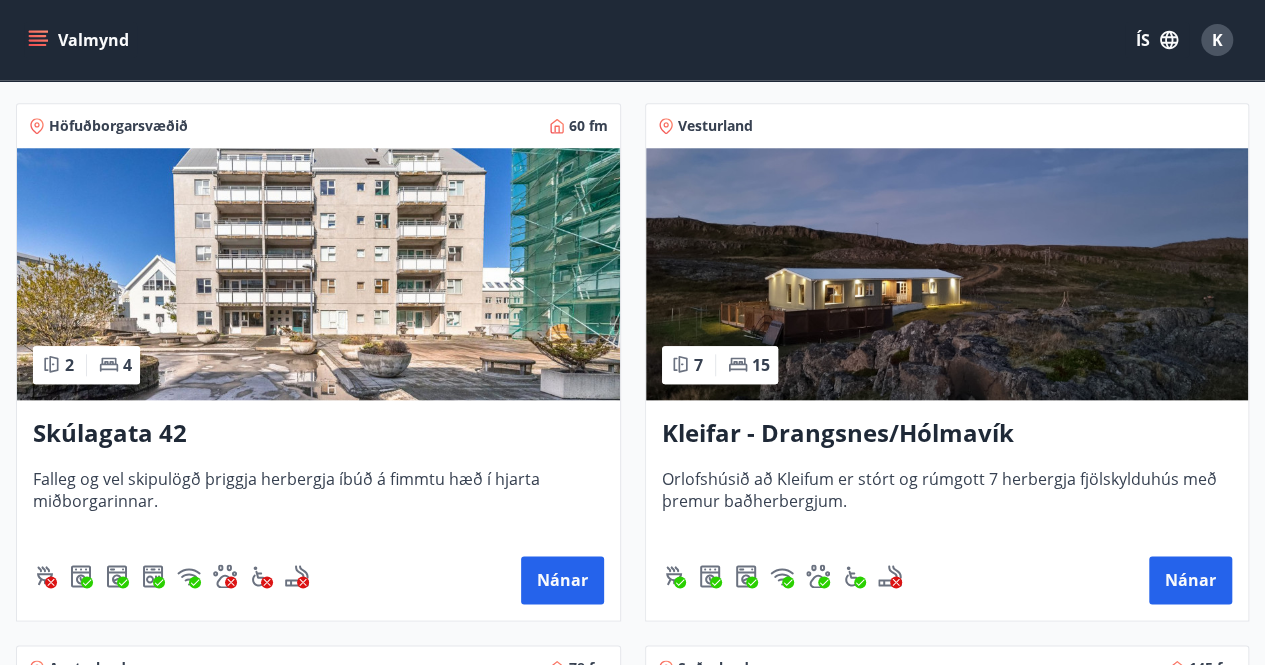 click at bounding box center [318, 274] 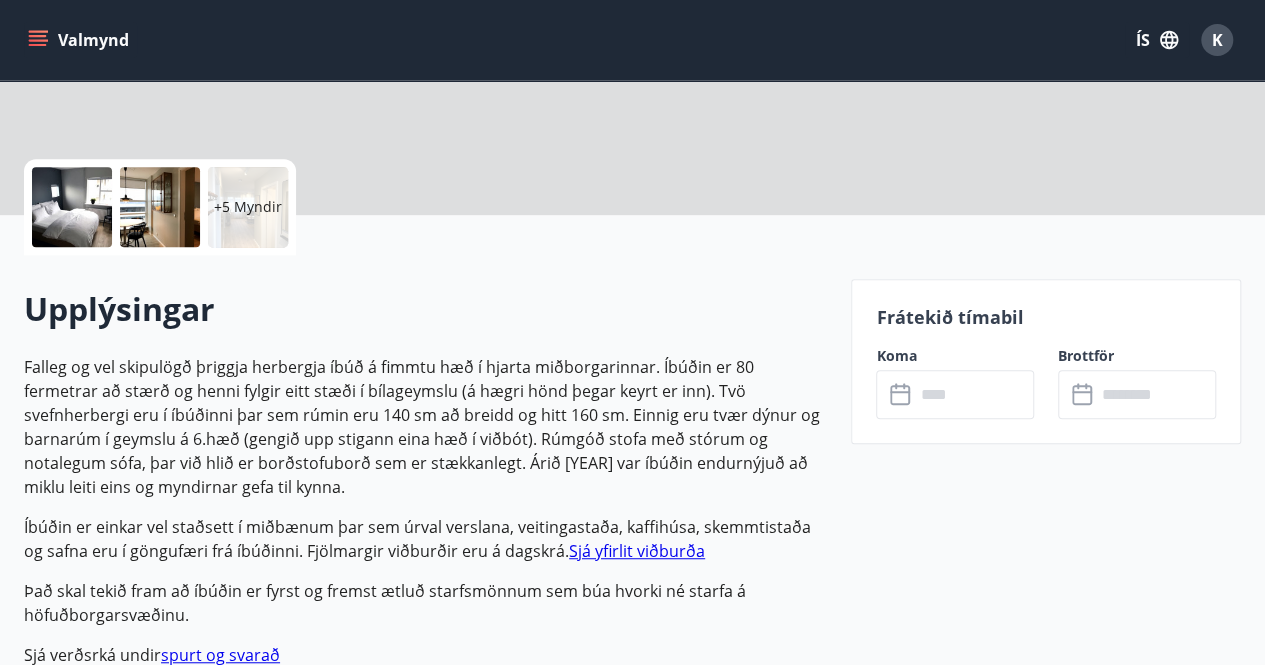 scroll, scrollTop: 0, scrollLeft: 0, axis: both 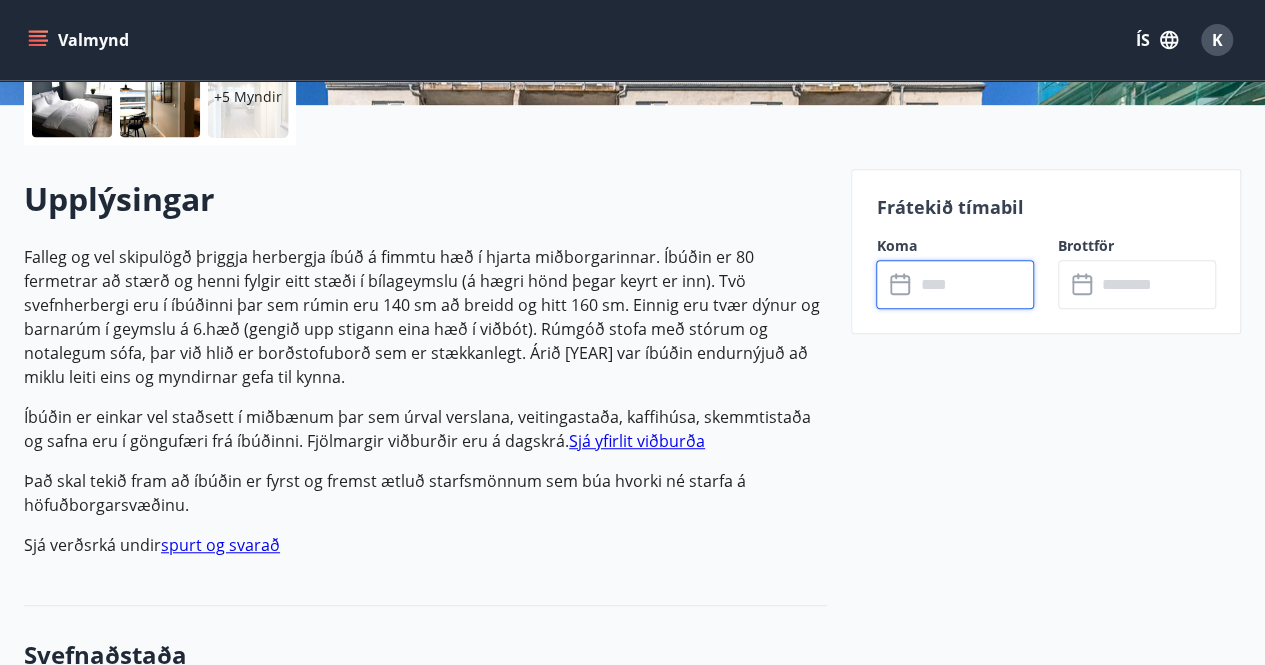 click at bounding box center (974, 284) 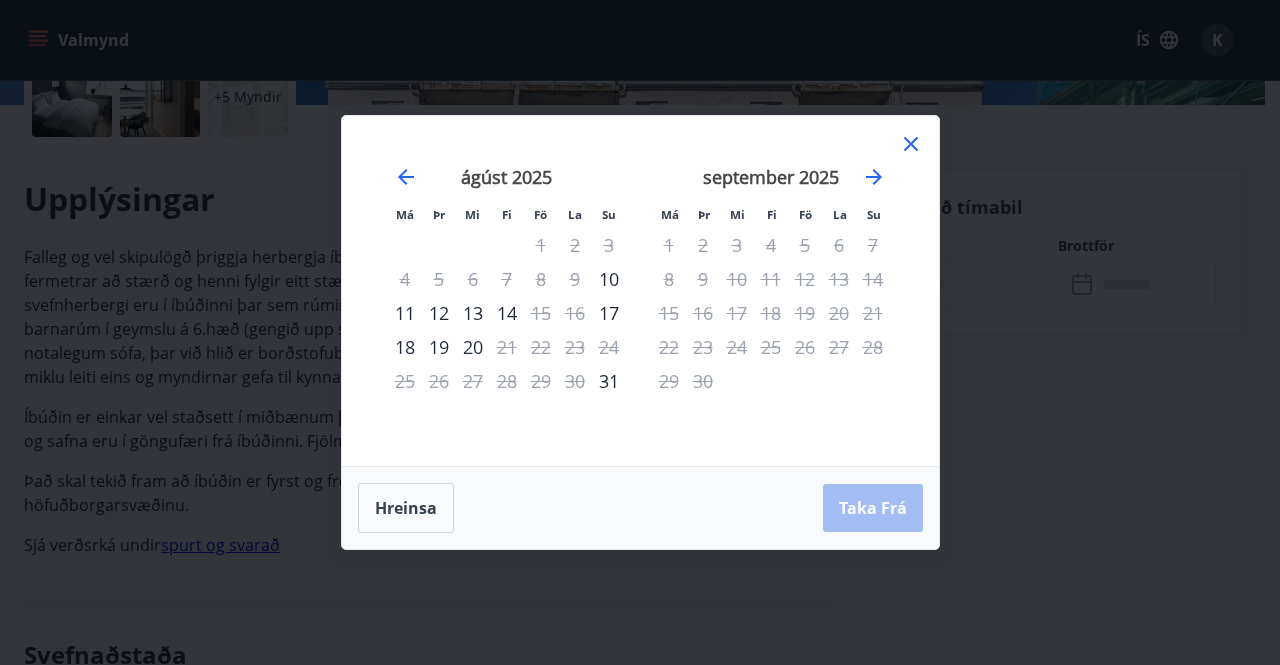 click 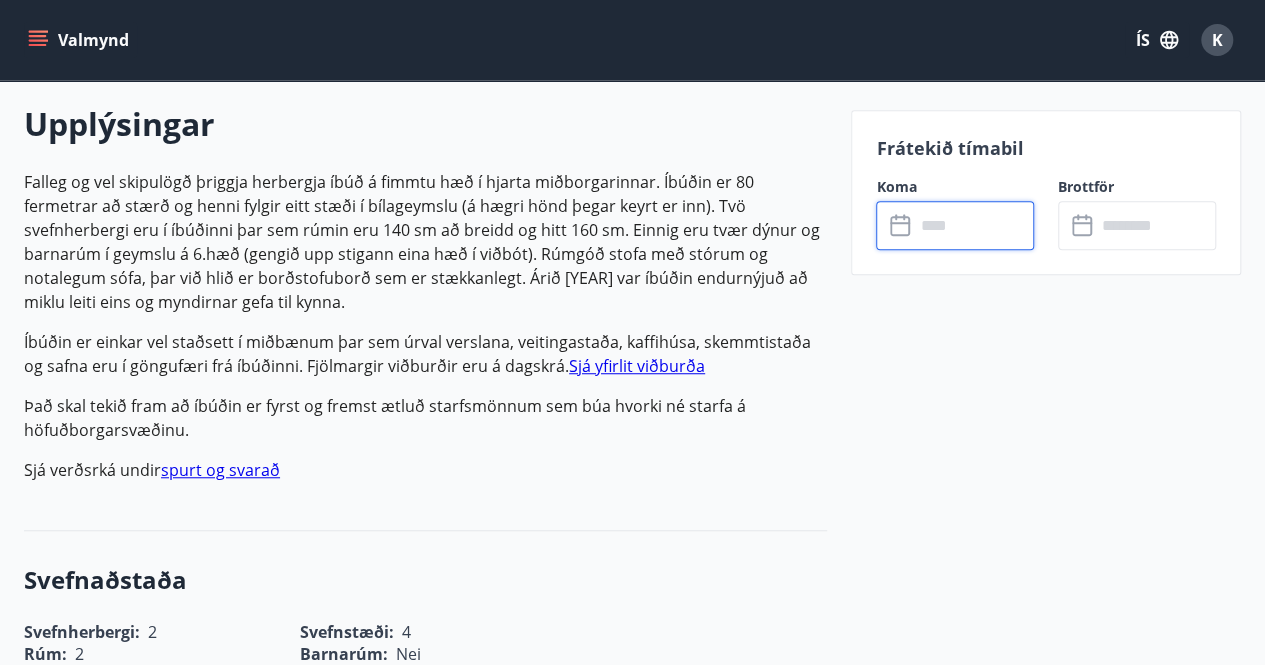 scroll, scrollTop: 593, scrollLeft: 0, axis: vertical 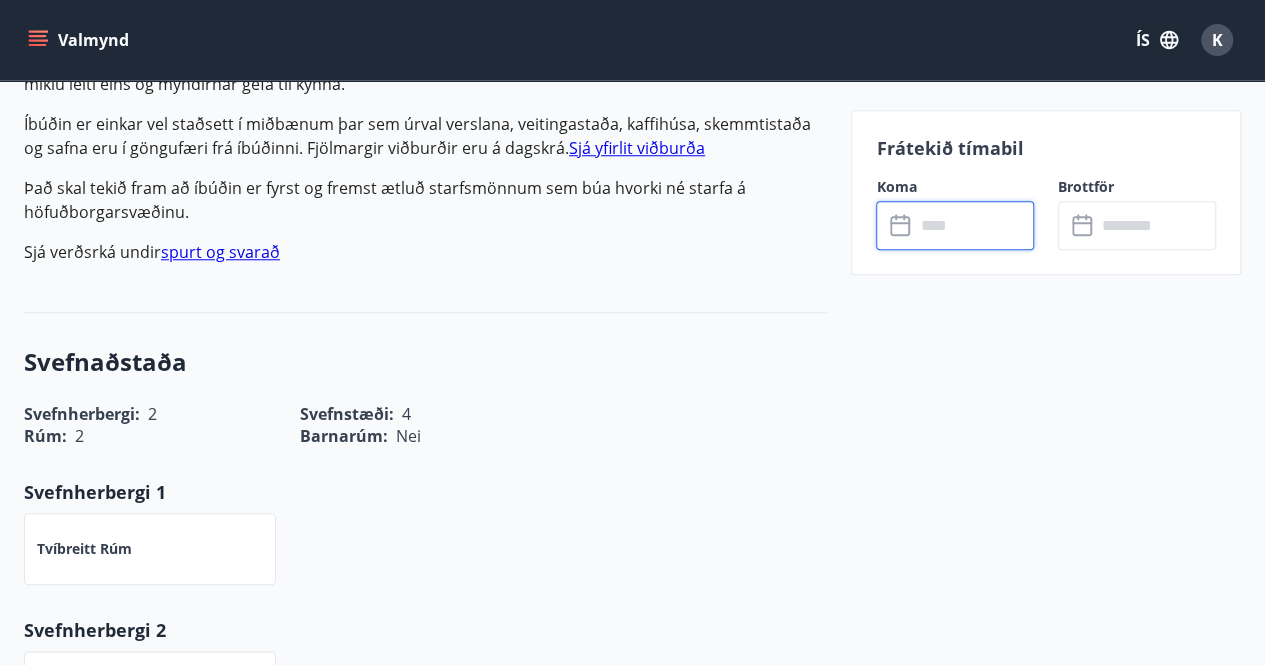 click at bounding box center (974, 225) 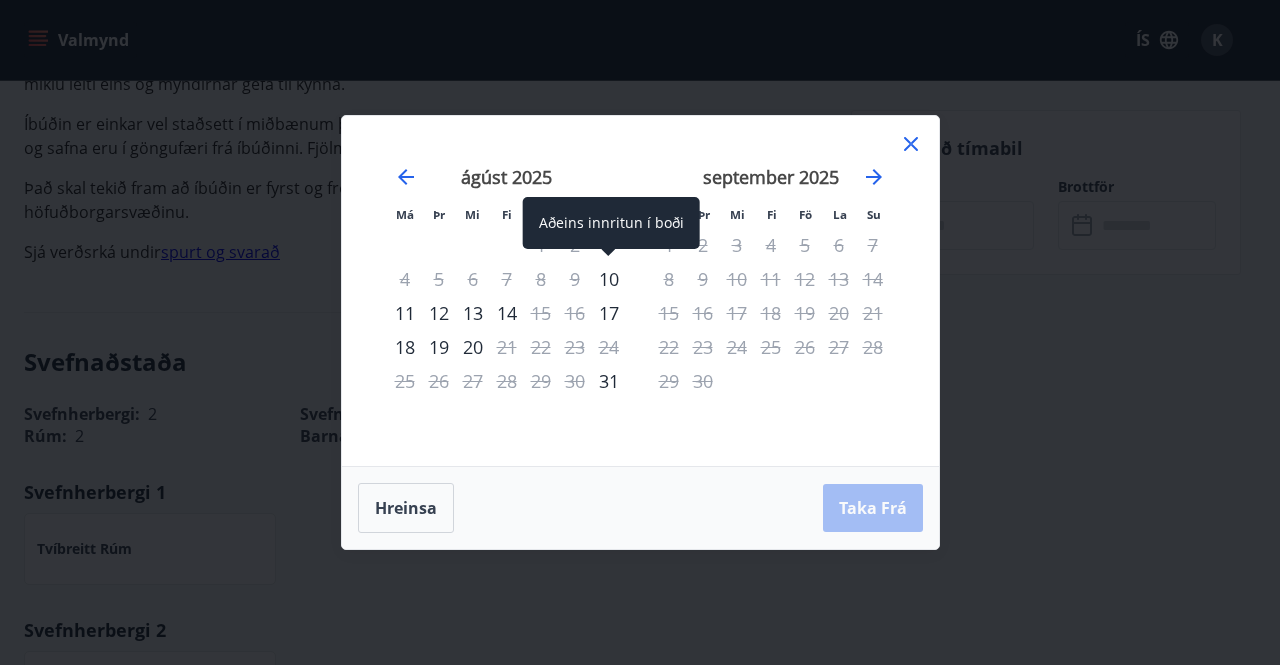 click on "10" at bounding box center [609, 279] 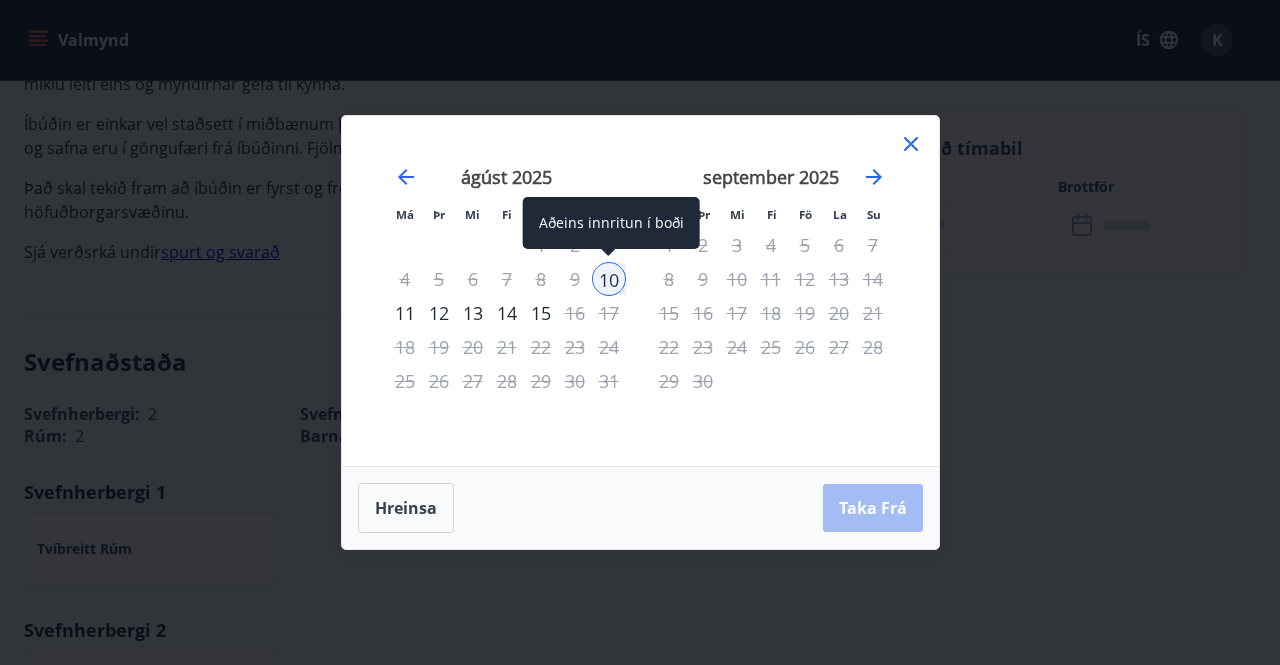 click on "10" at bounding box center [609, 279] 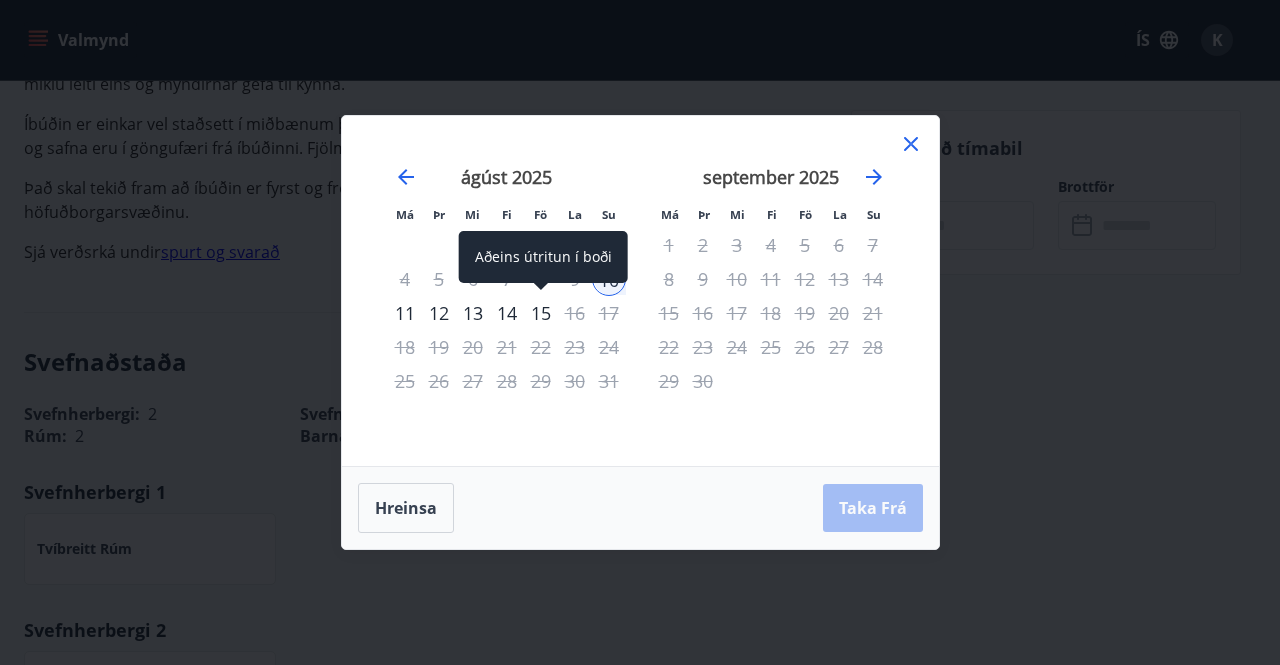 click on "15" at bounding box center [541, 313] 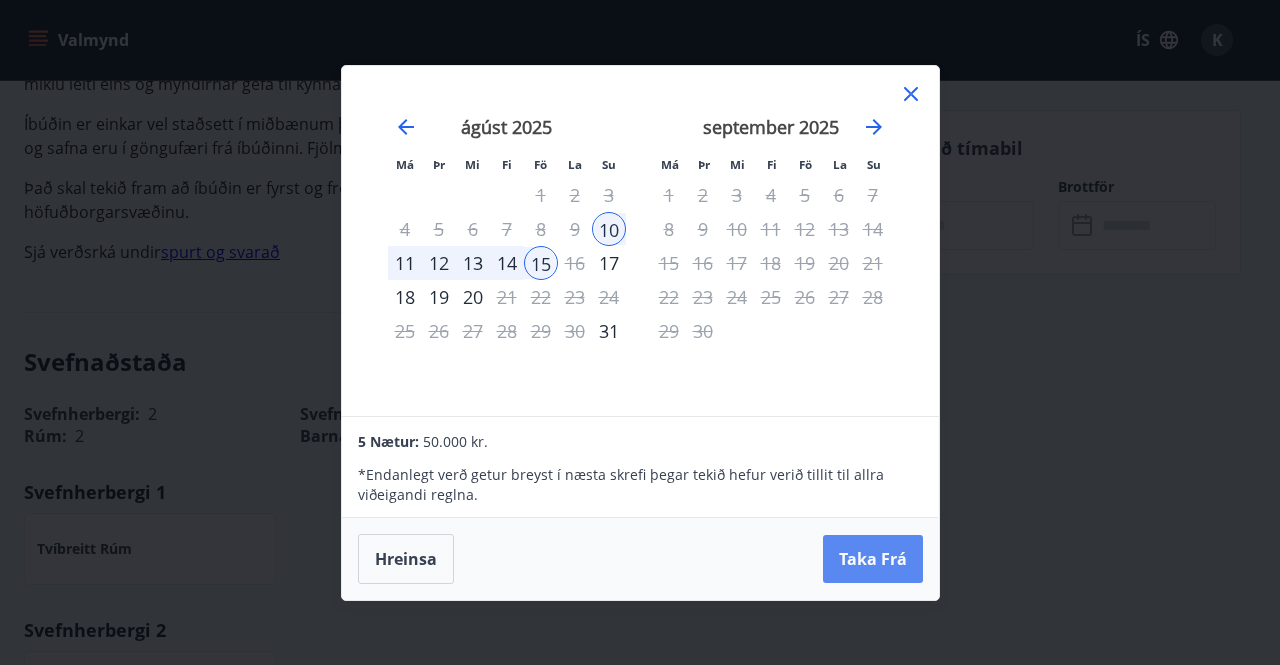 click on "Taka Frá" at bounding box center [873, 559] 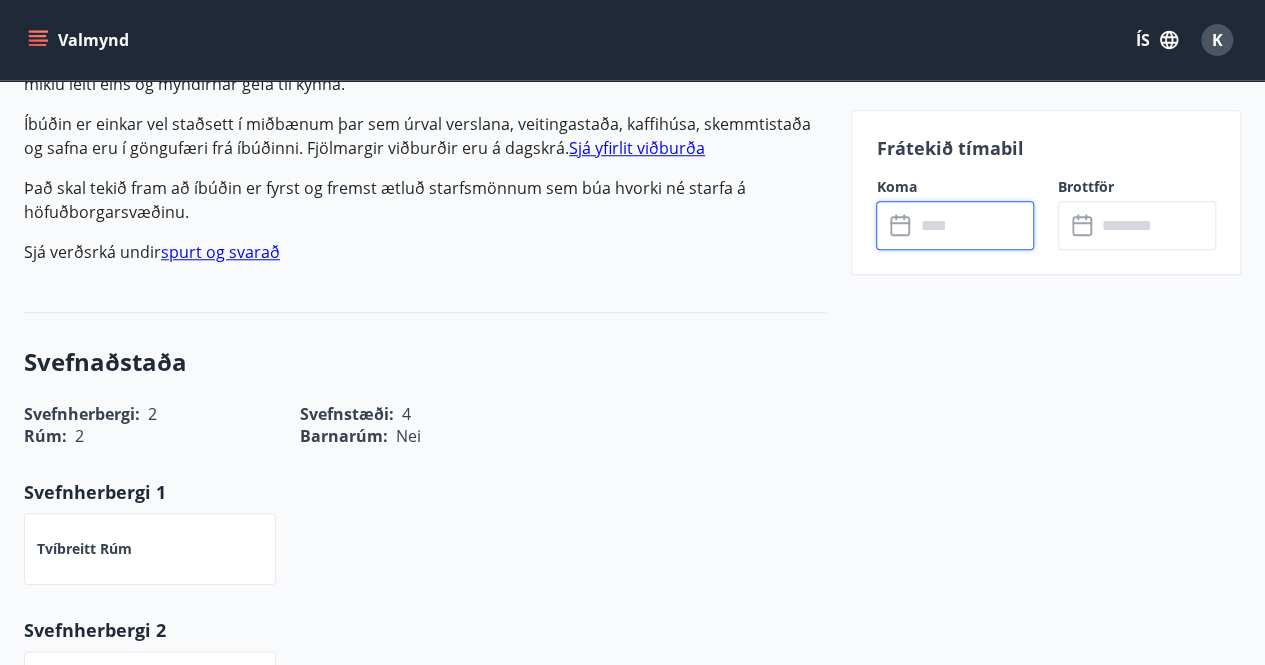 type on "******" 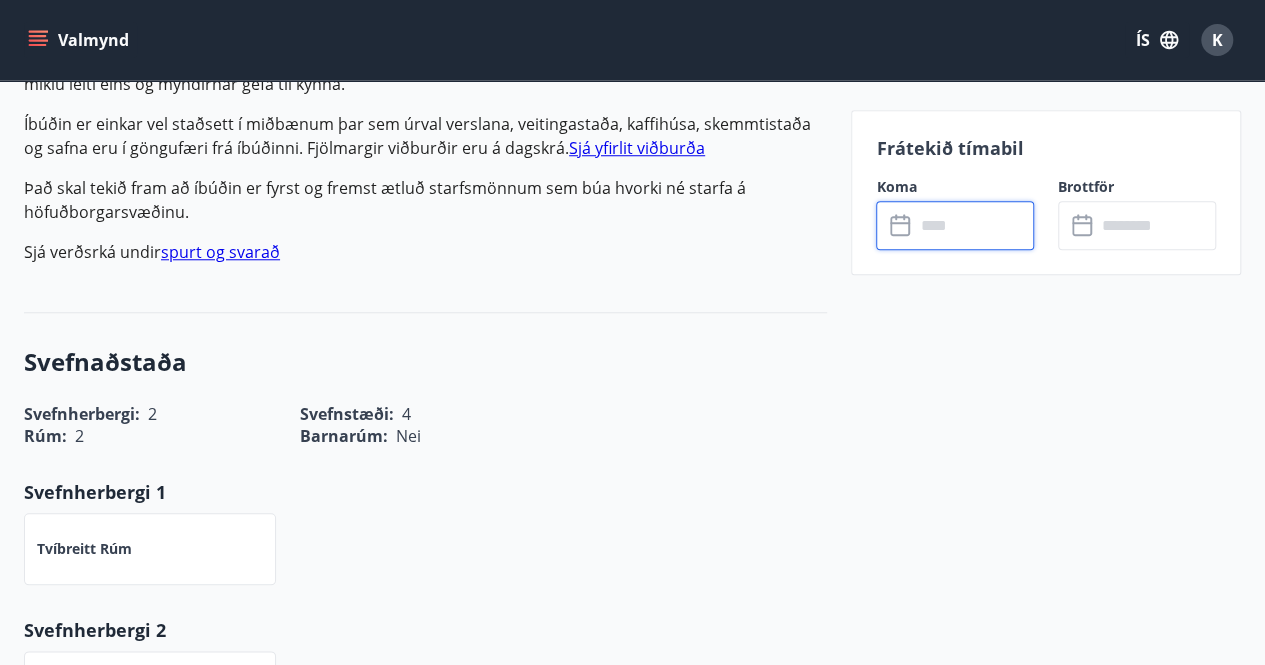 type on "******" 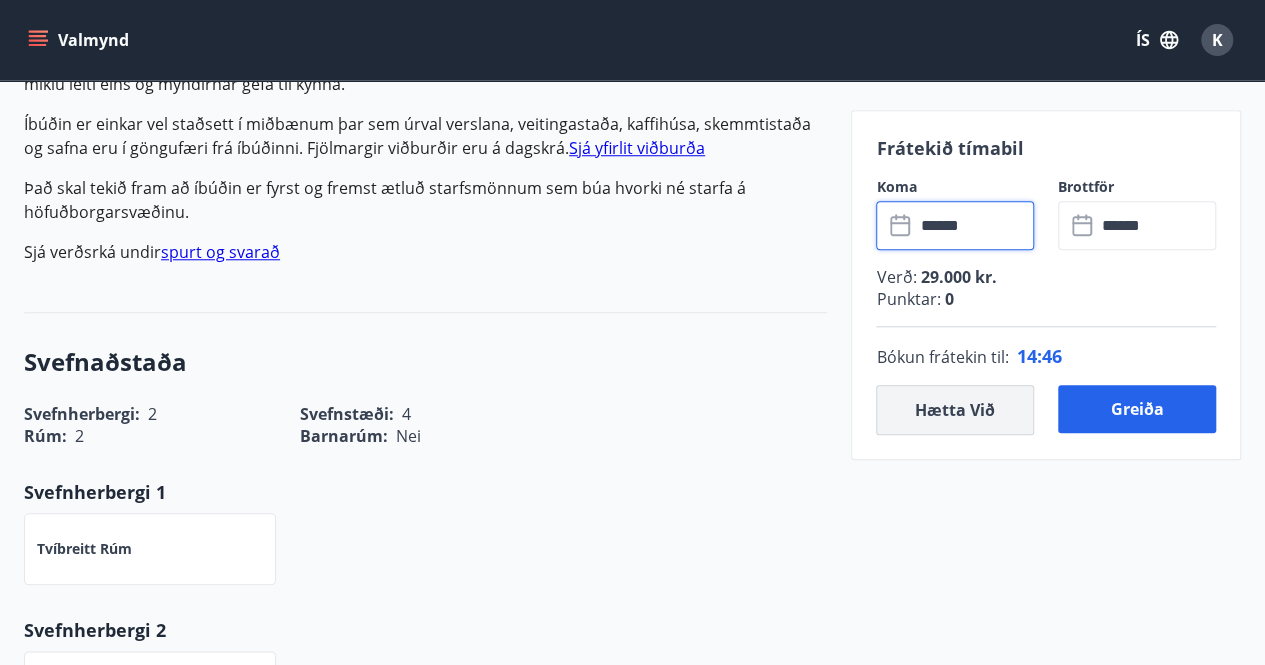 click on "Hætta við" at bounding box center (955, 410) 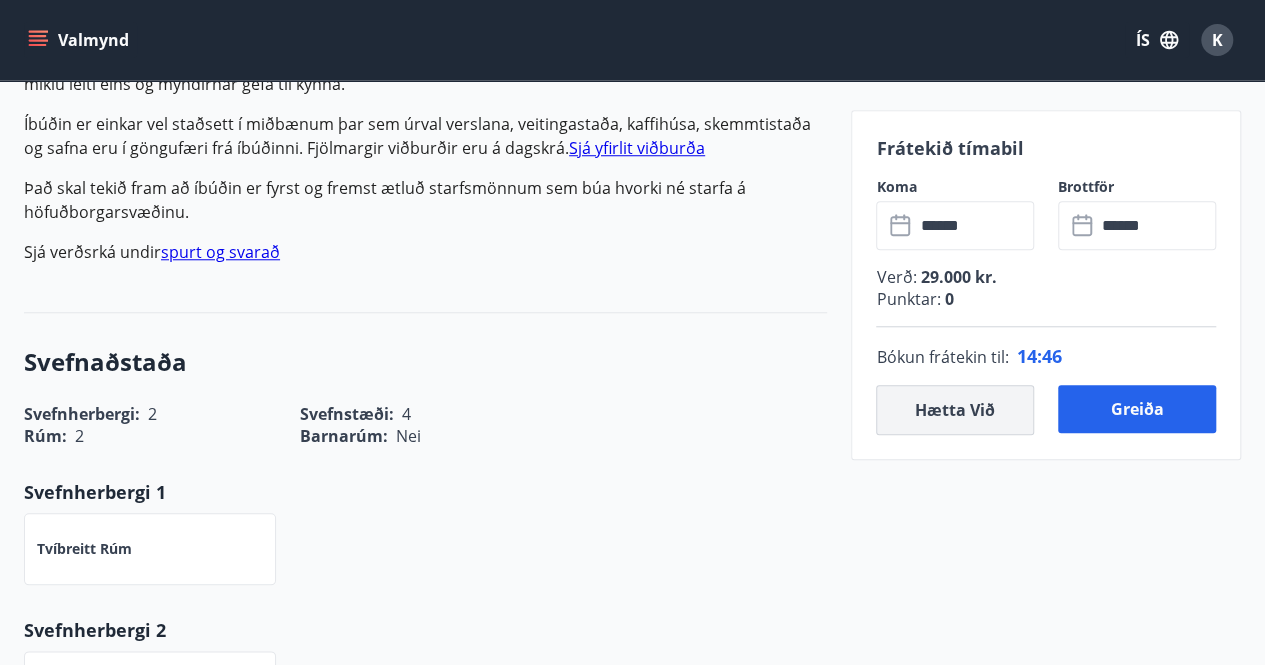 type 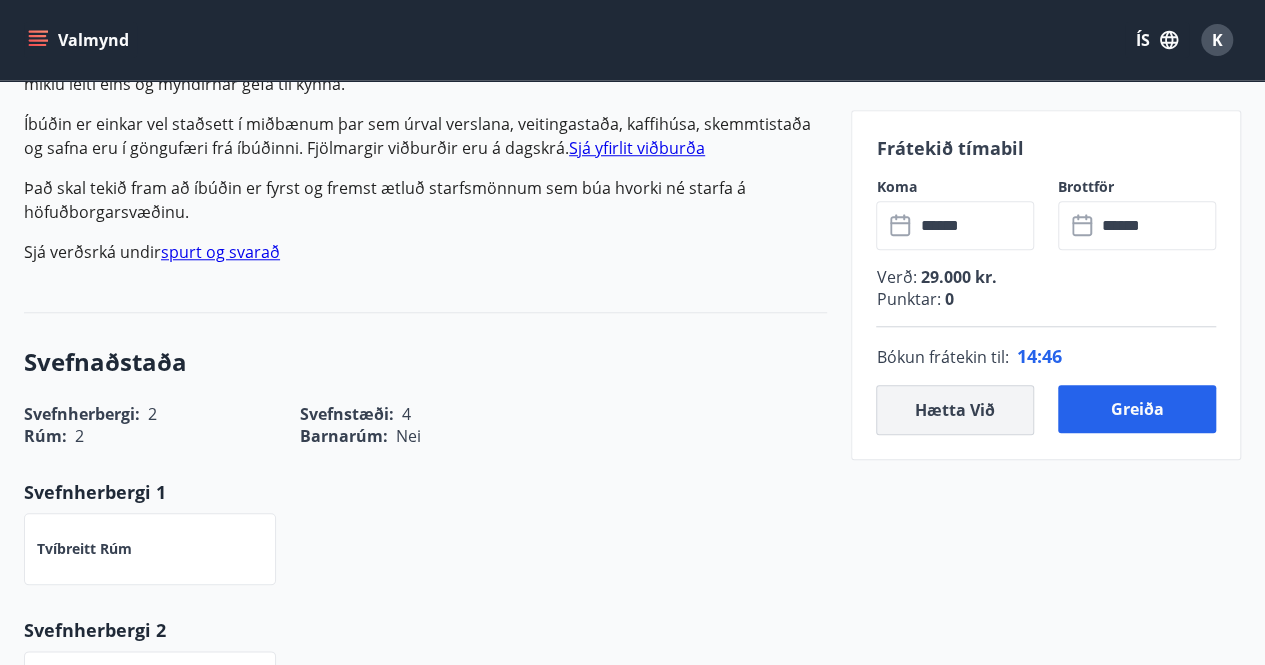 type 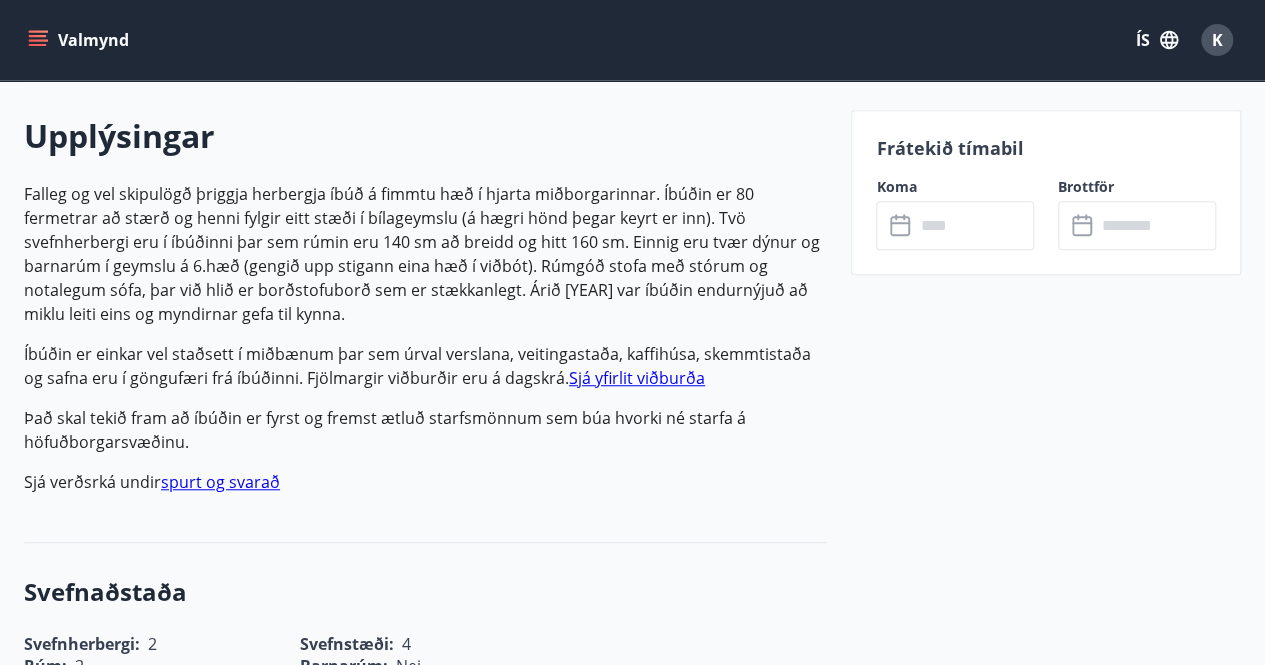 scroll, scrollTop: 543, scrollLeft: 0, axis: vertical 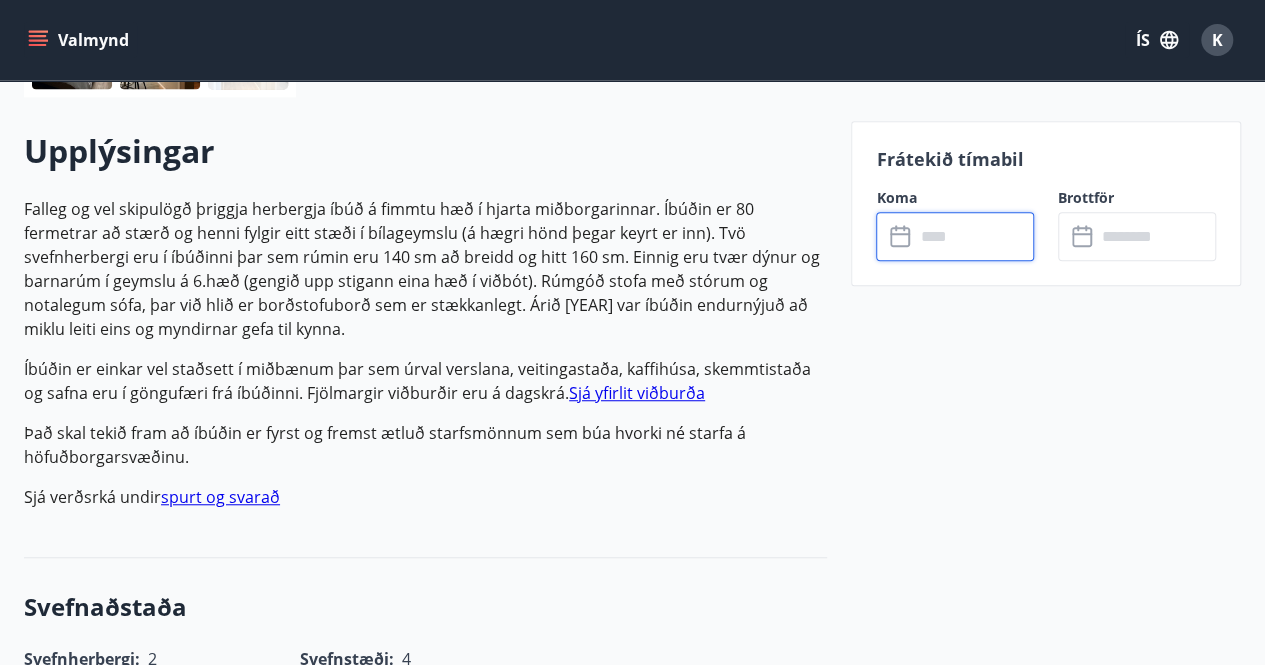 click at bounding box center (974, 236) 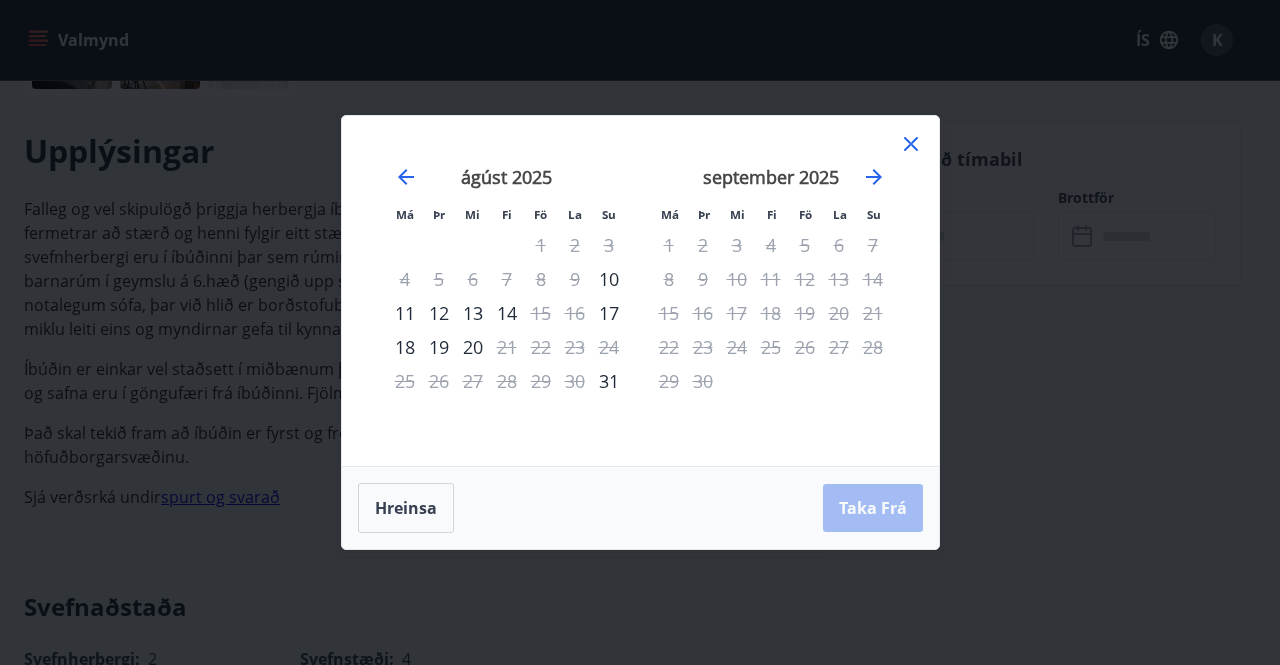 click 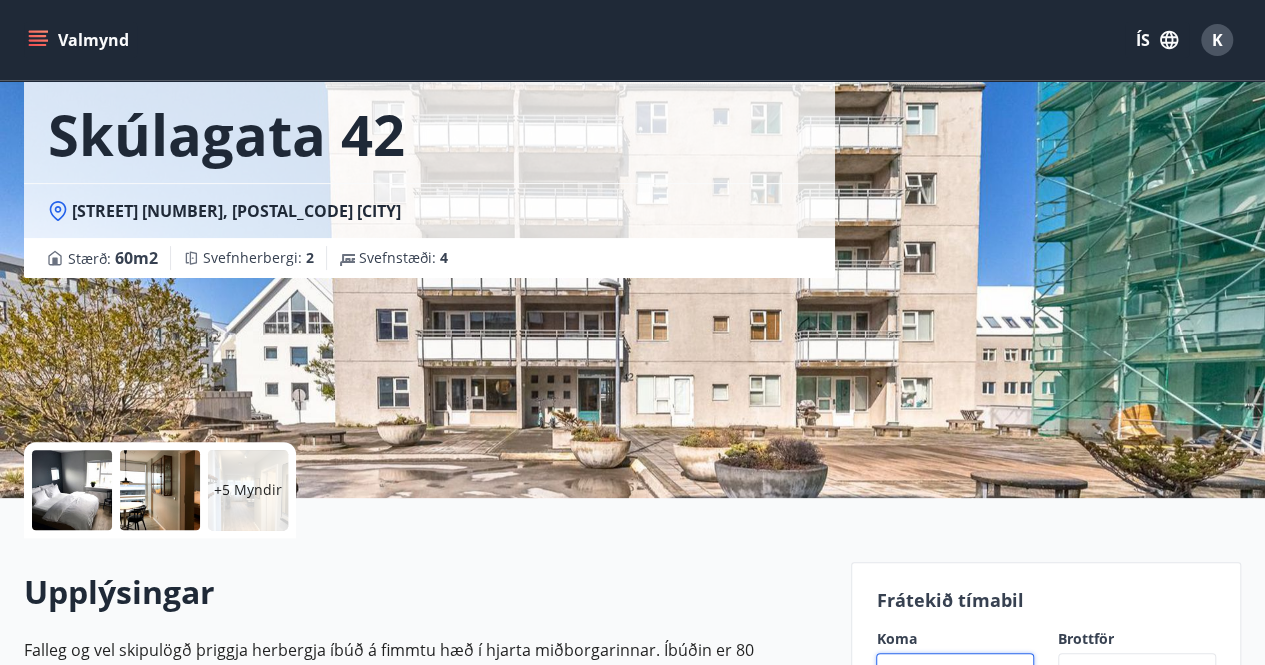 scroll, scrollTop: 132, scrollLeft: 0, axis: vertical 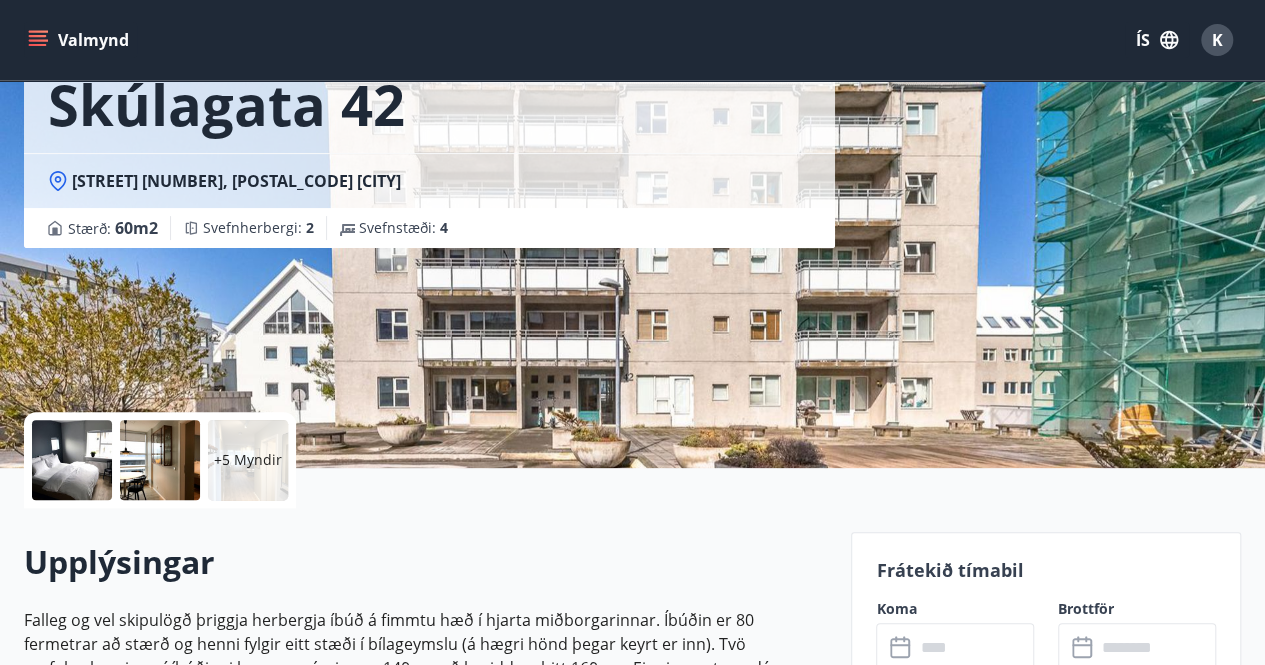 click at bounding box center (72, 460) 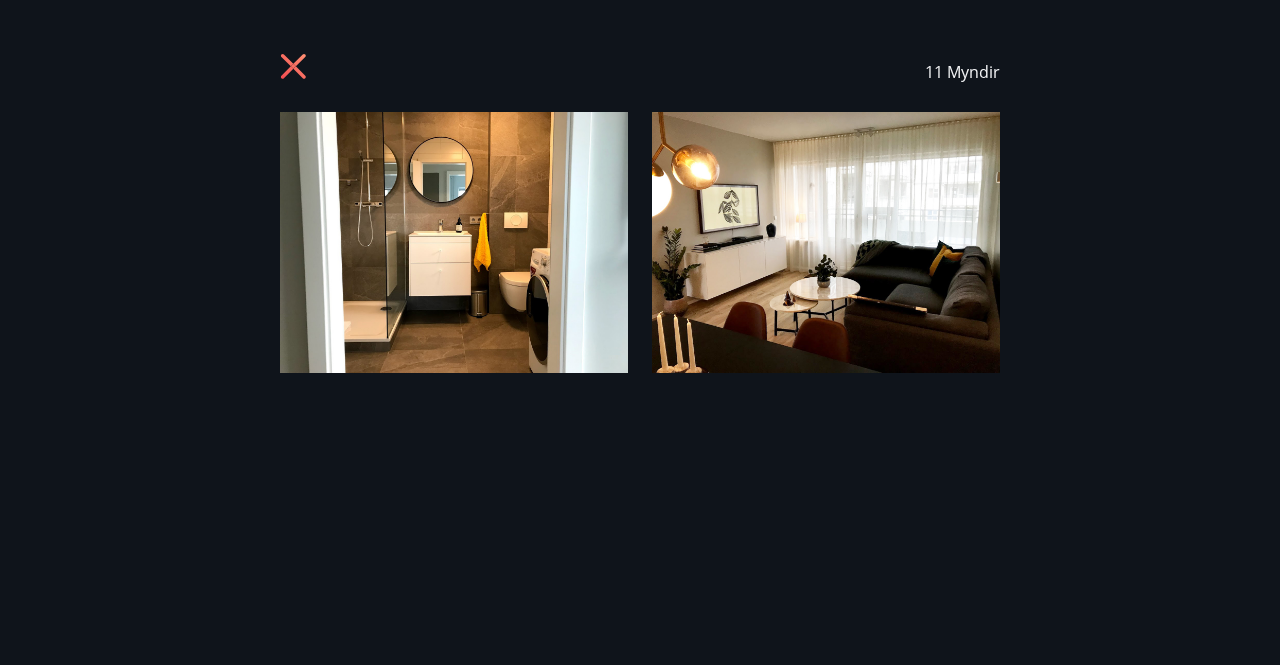 click on "11   Myndir" at bounding box center (640, 332) 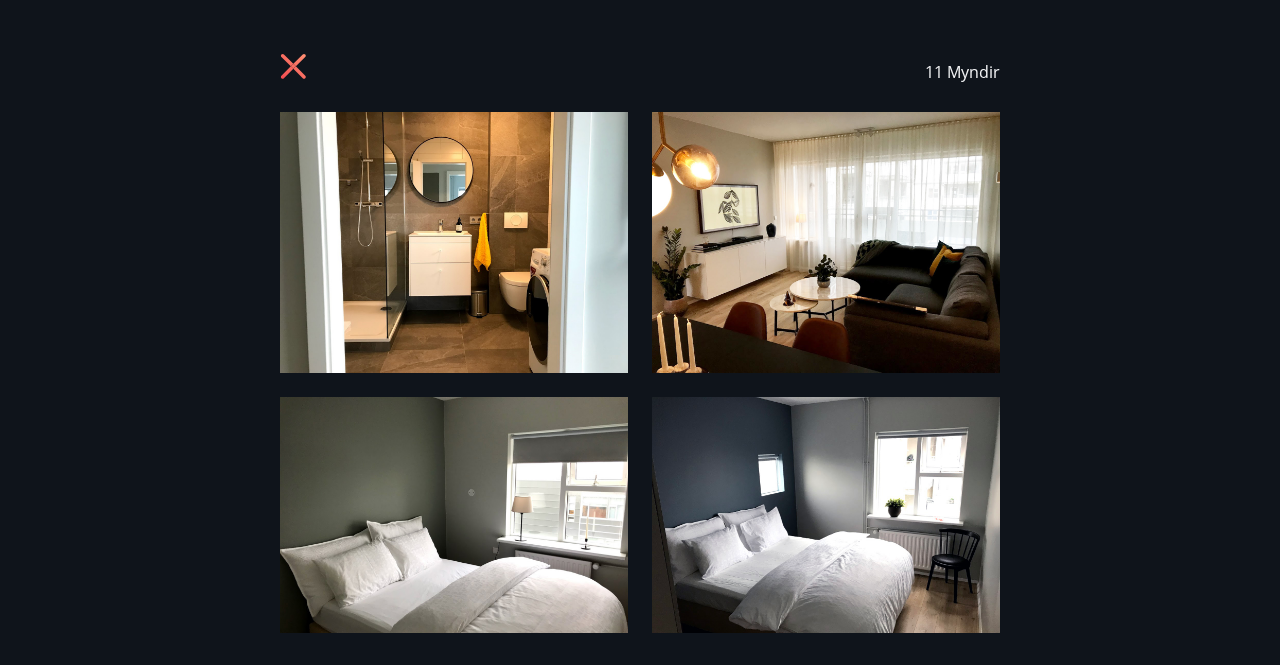 click on "11   Myndir" at bounding box center (962, 72) 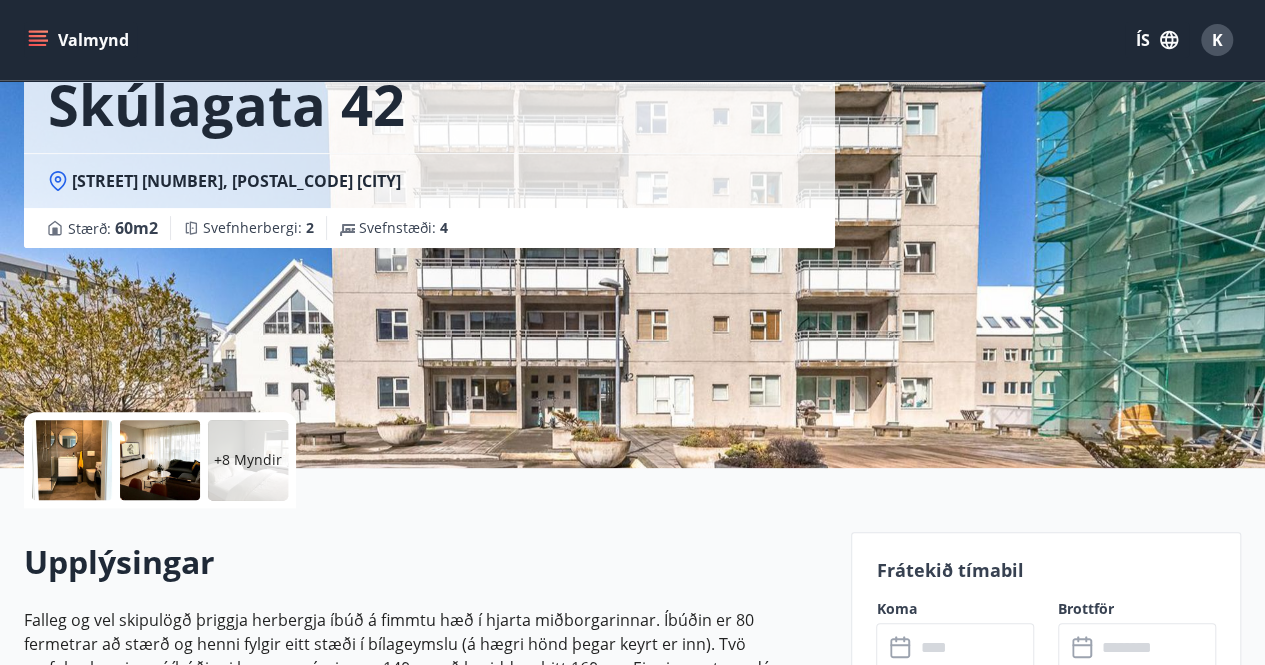 click on "+8 Myndir" at bounding box center (248, 460) 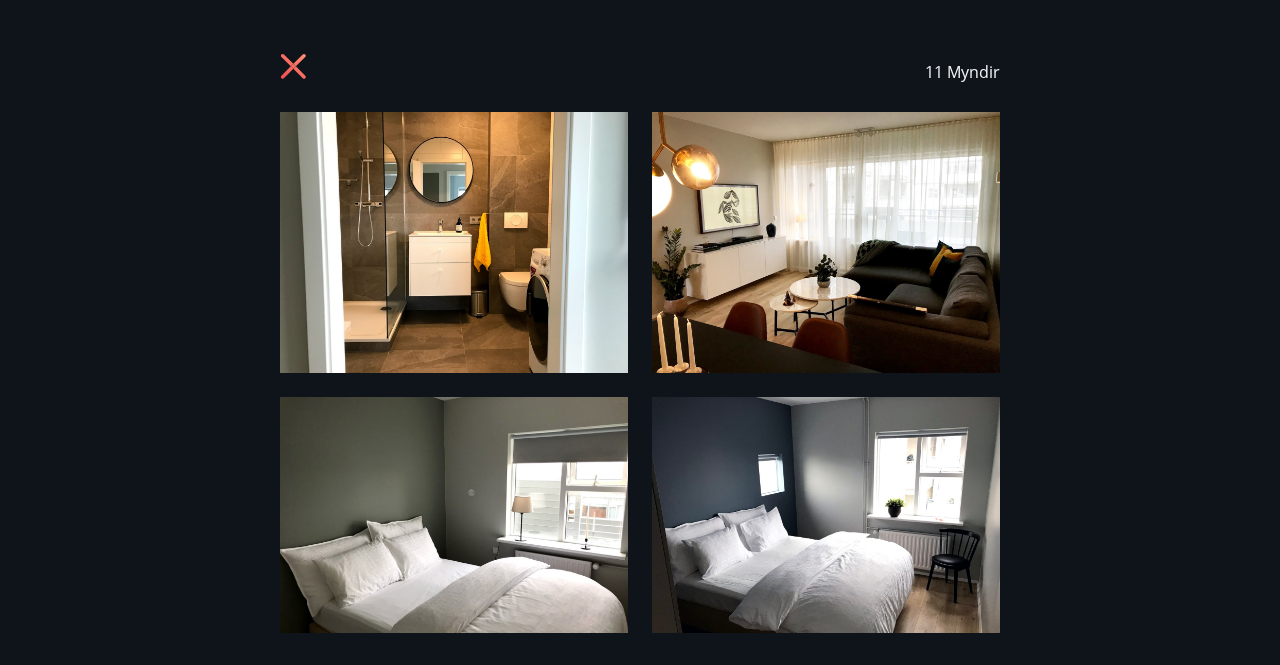 click 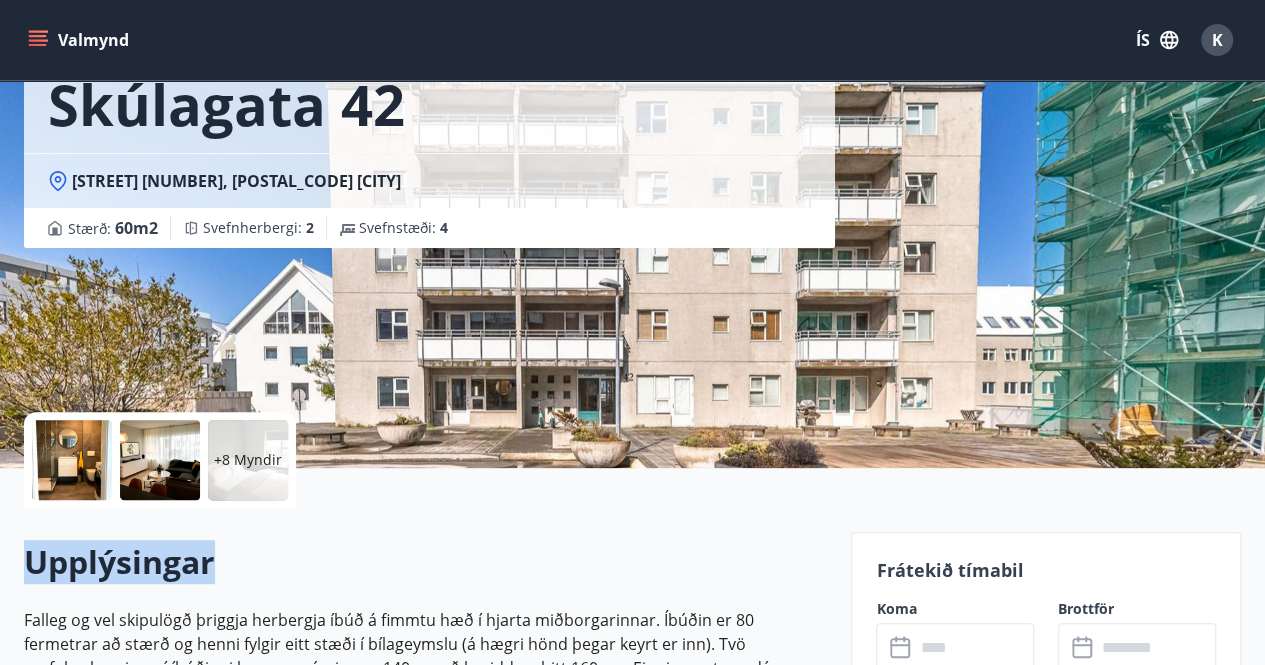drag, startPoint x: 442, startPoint y: 513, endPoint x: 515, endPoint y: 488, distance: 77.16217 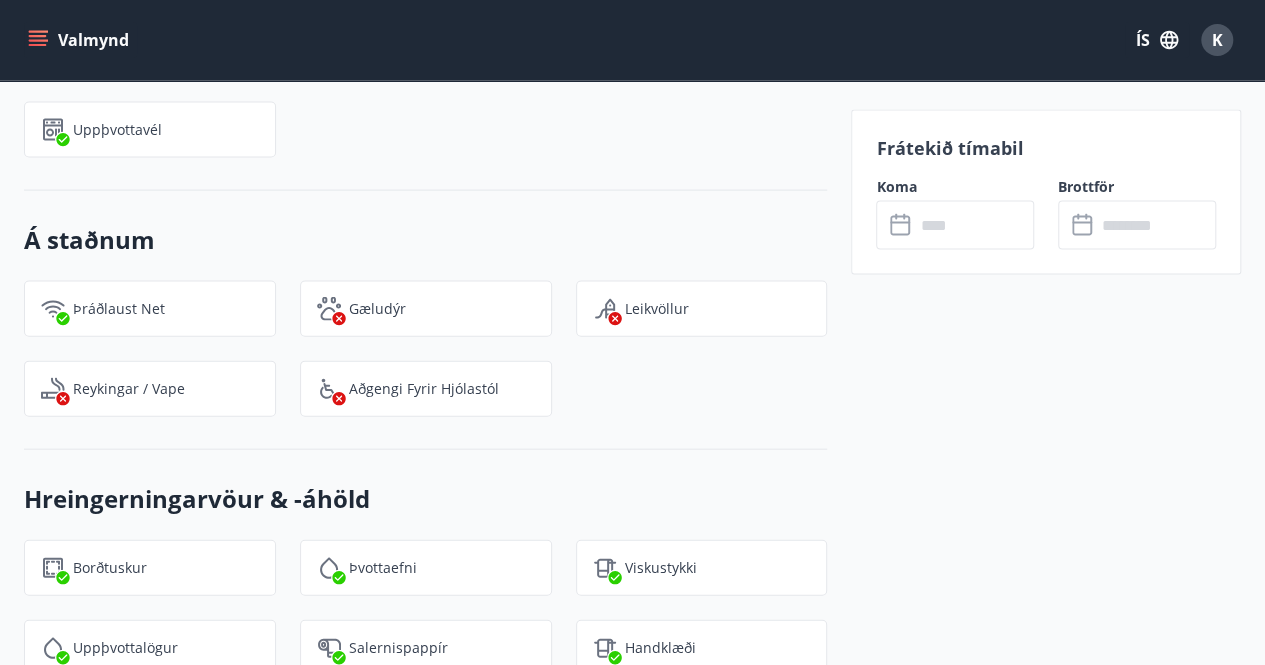 scroll, scrollTop: 1214, scrollLeft: 0, axis: vertical 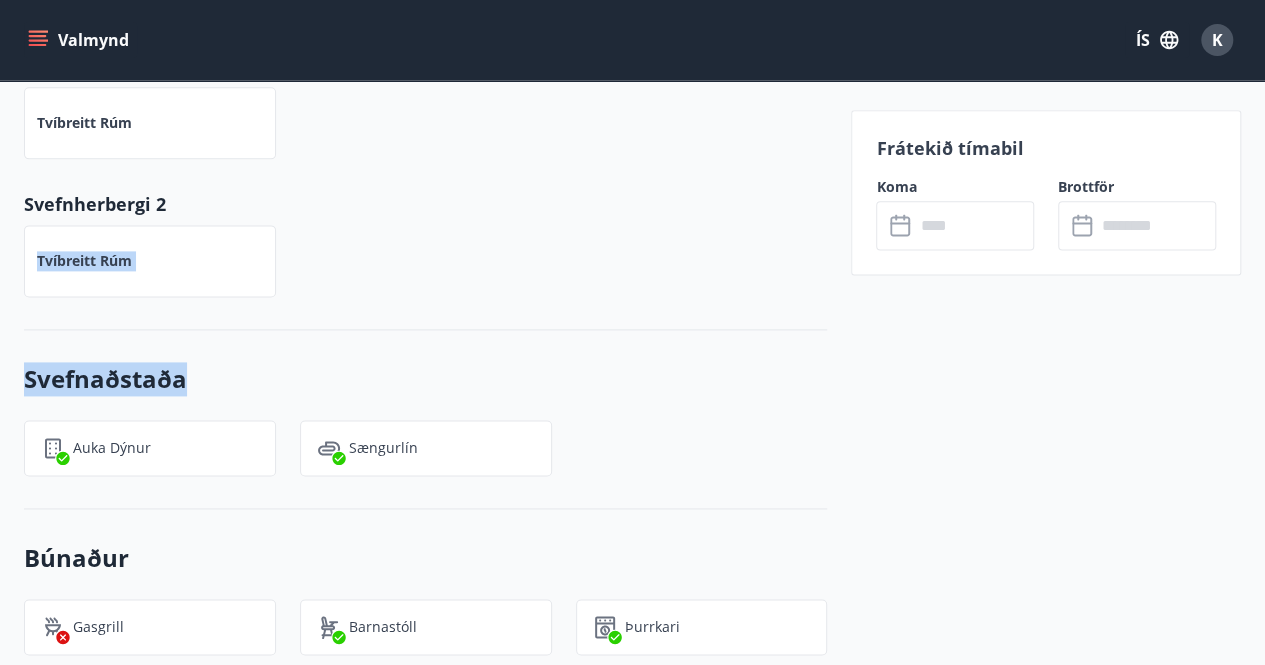 drag, startPoint x: 556, startPoint y: 388, endPoint x: 562, endPoint y: 172, distance: 216.08331 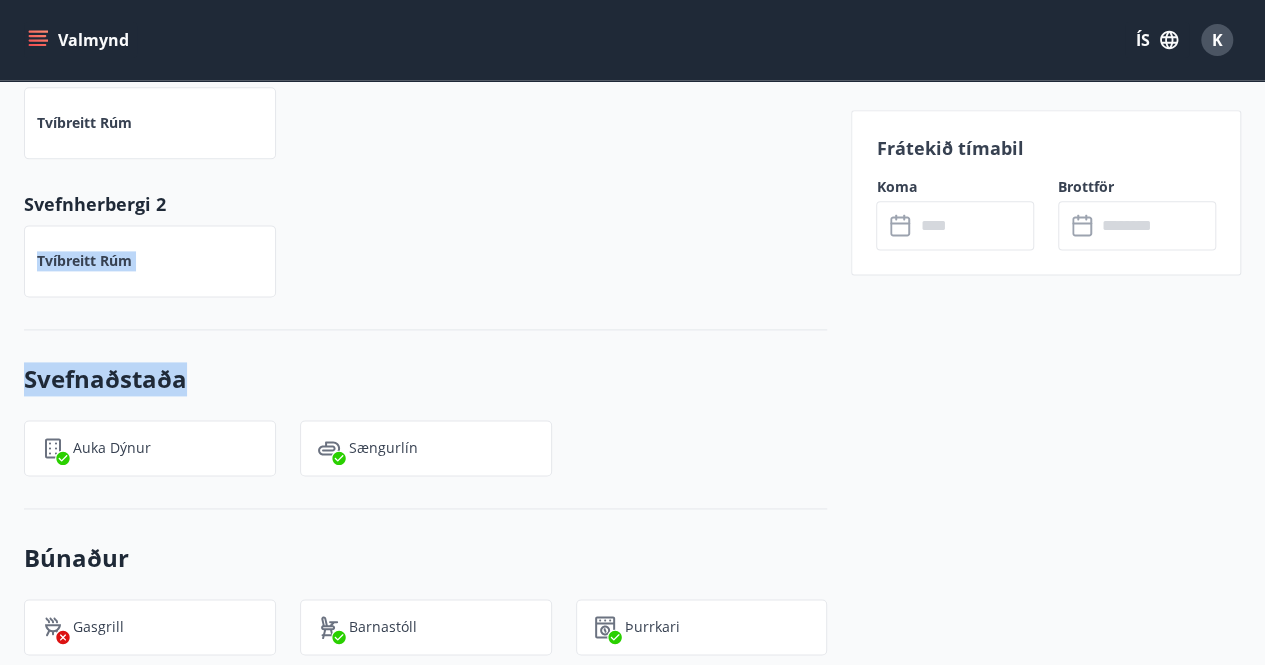 click on "Svefnaðstaða Svefnherbergi : 2 Svefnstæði : 4 Rúm : 2 Barnarúm : Nei Svefnherbergi 1 Tvíbreitt rúm Svefnherbergi 2 Tvíbreitt rúm Svefnaðstaða Auka dýnur Sængurlín Búnaður Gasgrill Barnastóll Þurrkari Sjónvarp Þvottavél Eldhús Borðbúnaður: 6 Uppþvottavél Á staðnum Þráðlaust net Gæludýr Leikvöllur Reykingar / Vape Aðgengi fyrir hjólastól Hreingerningarvöur & -áhöld Borðtuskur Þvottaefni Viskustykki Uppþvottalögur Salernispappír Handklæði" at bounding box center [425, 714] 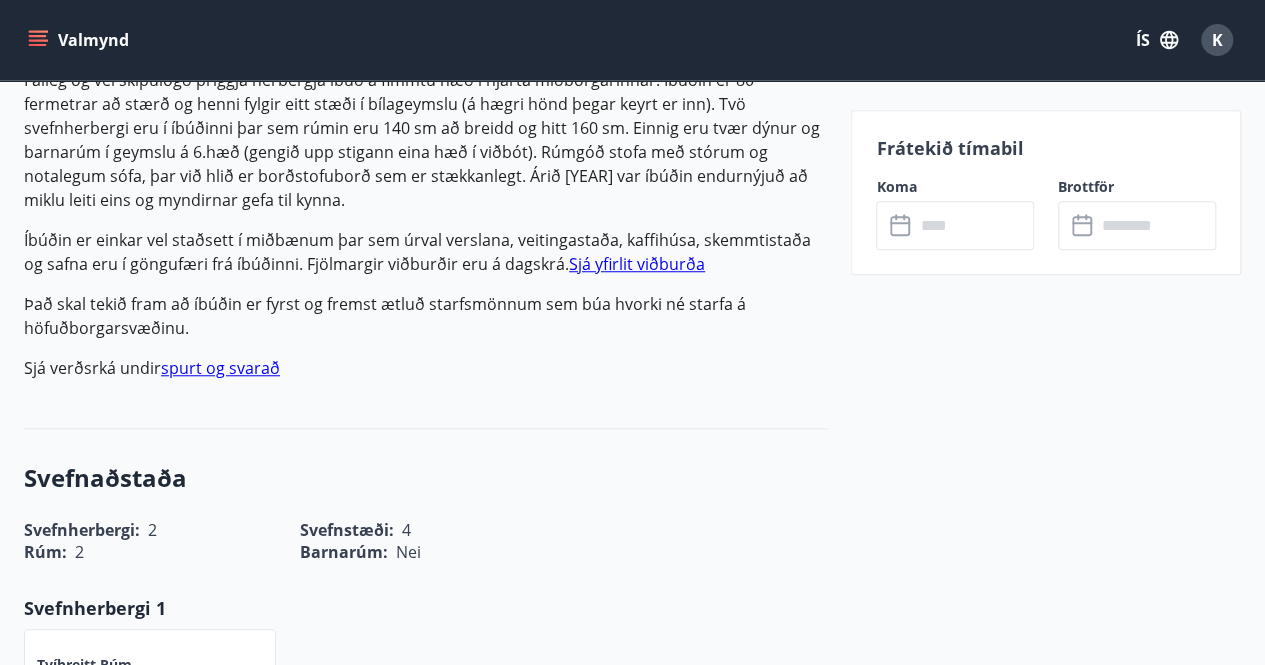scroll, scrollTop: 641, scrollLeft: 0, axis: vertical 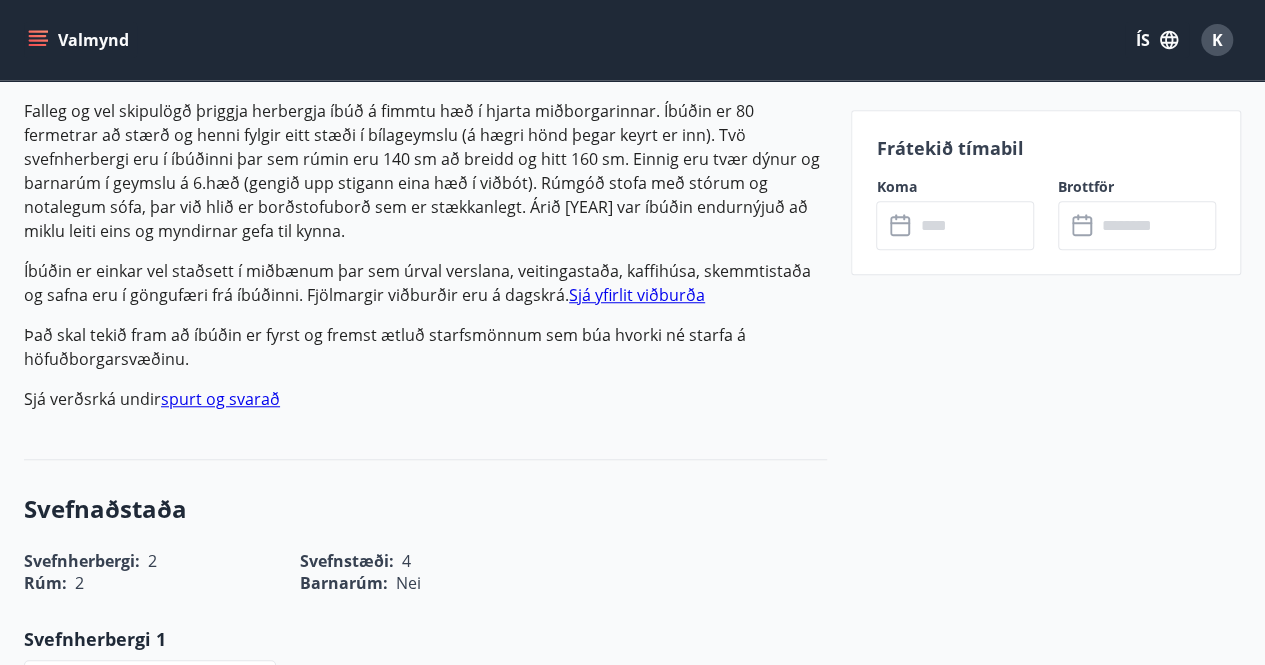 click at bounding box center [974, 225] 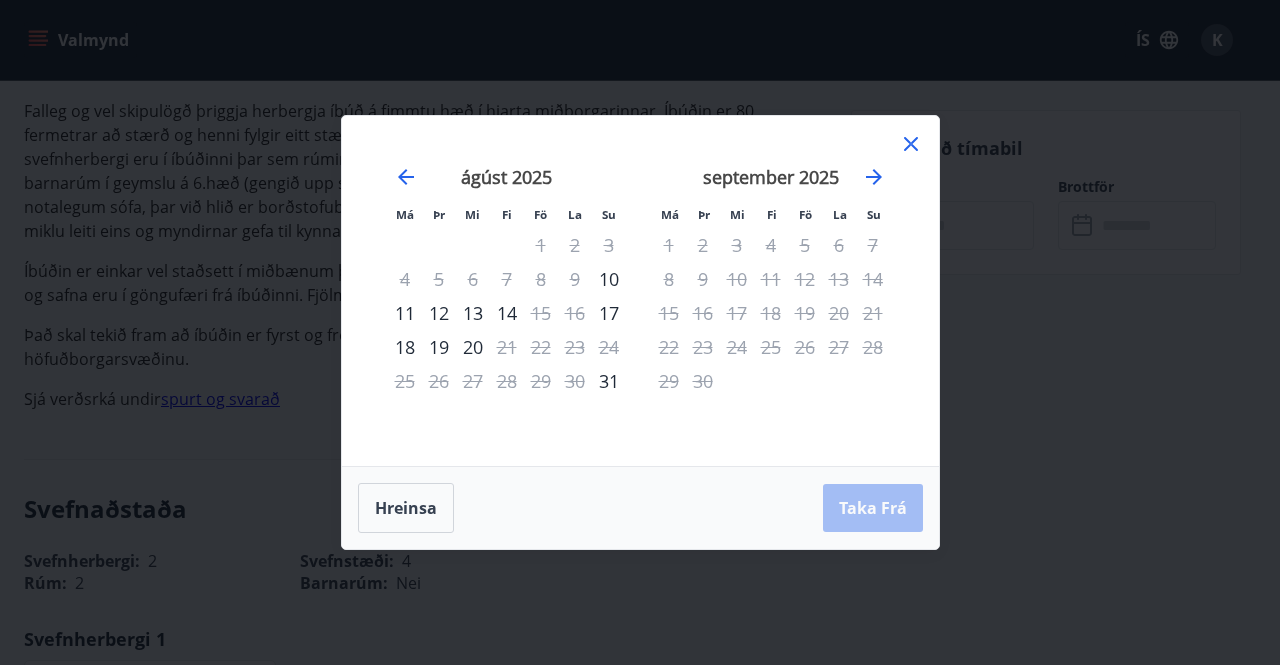 click on "29" at bounding box center (669, 381) 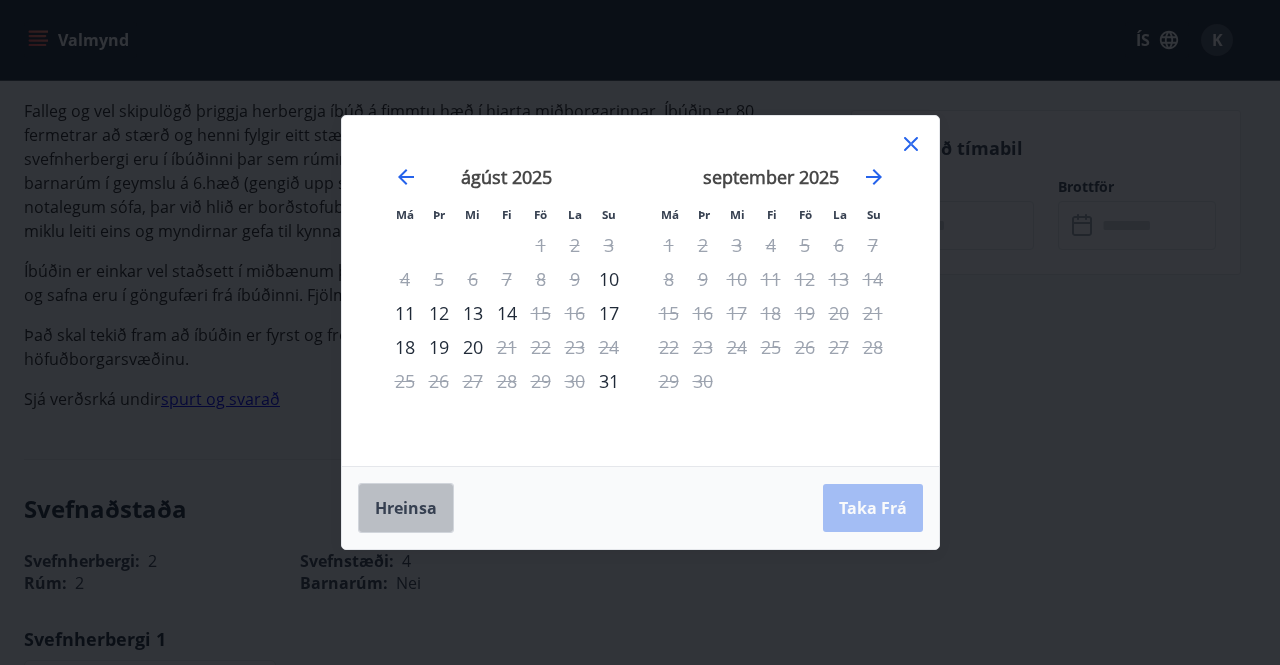 click on "Hreinsa" at bounding box center [406, 508] 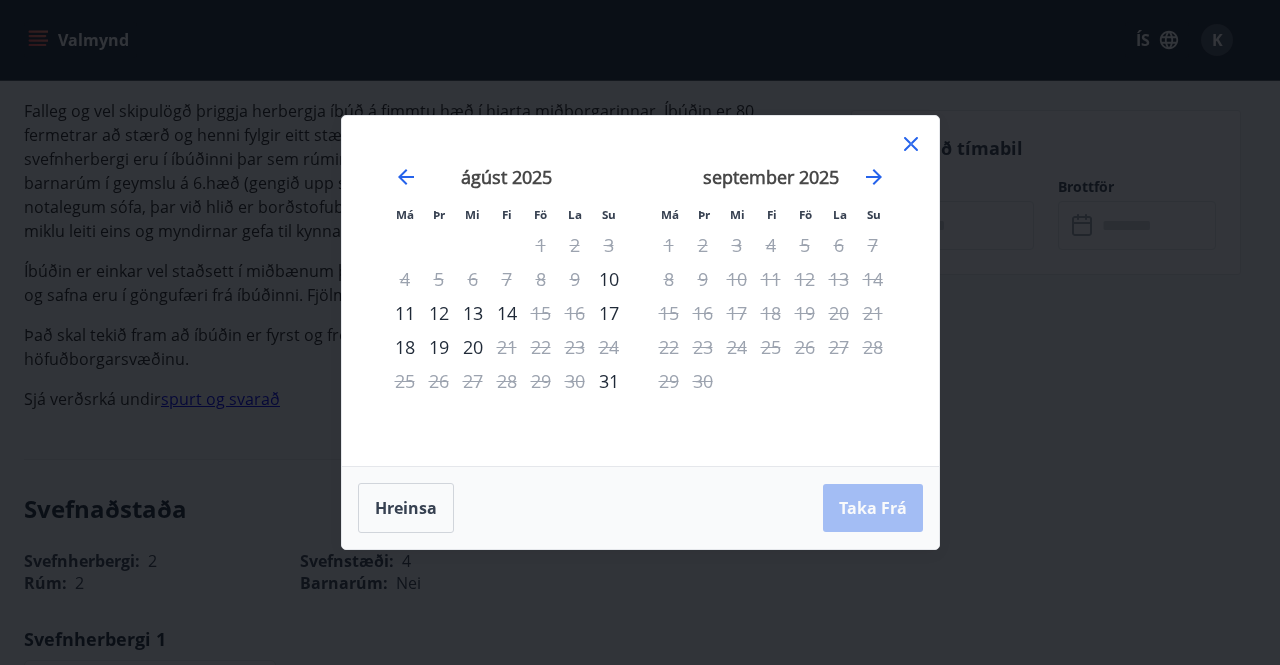 click 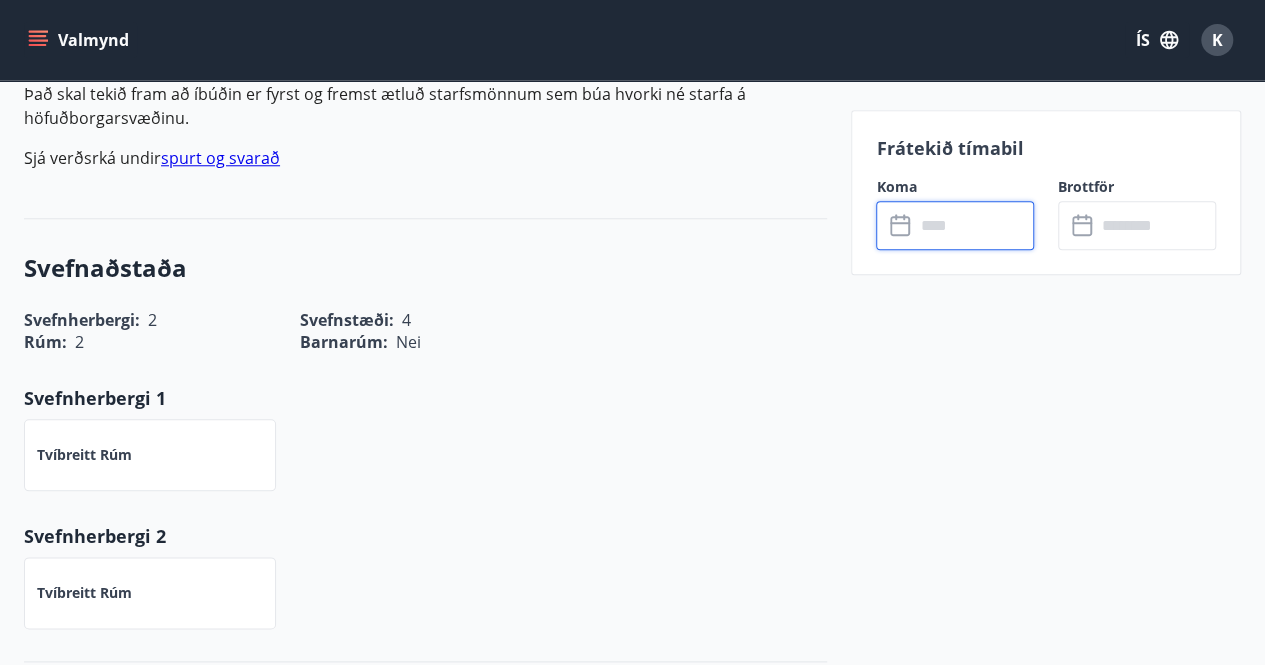 scroll, scrollTop: 805, scrollLeft: 0, axis: vertical 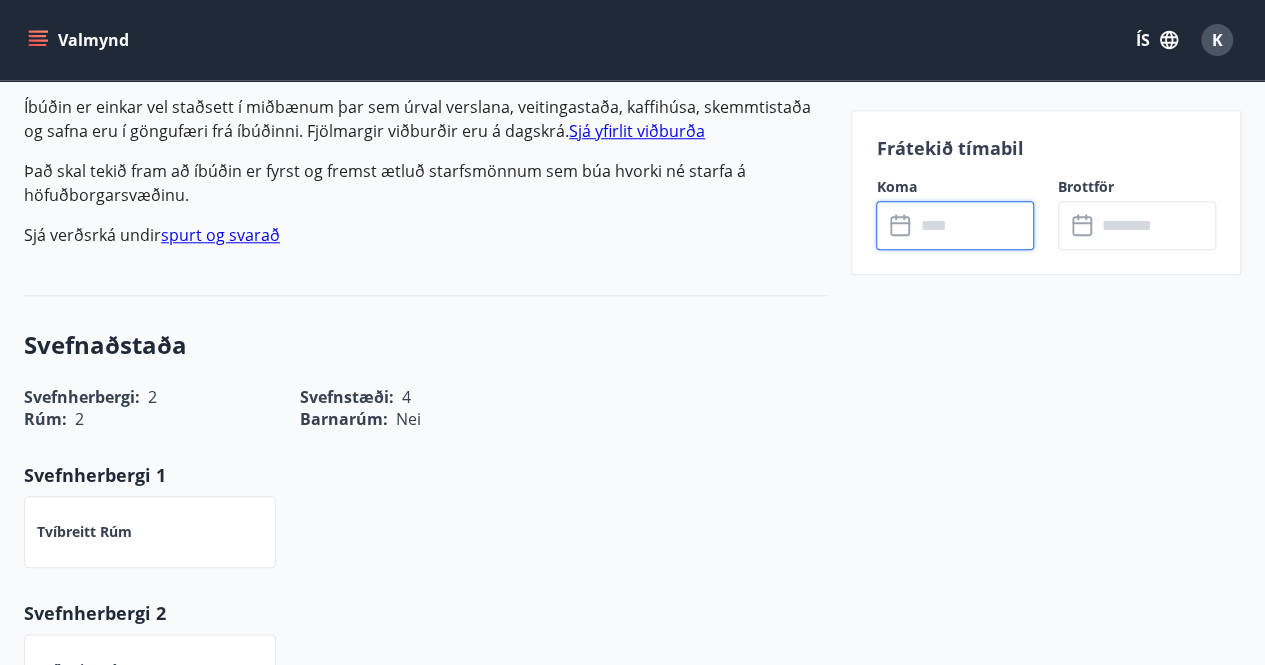 click on "spurt og svarað" at bounding box center (220, 235) 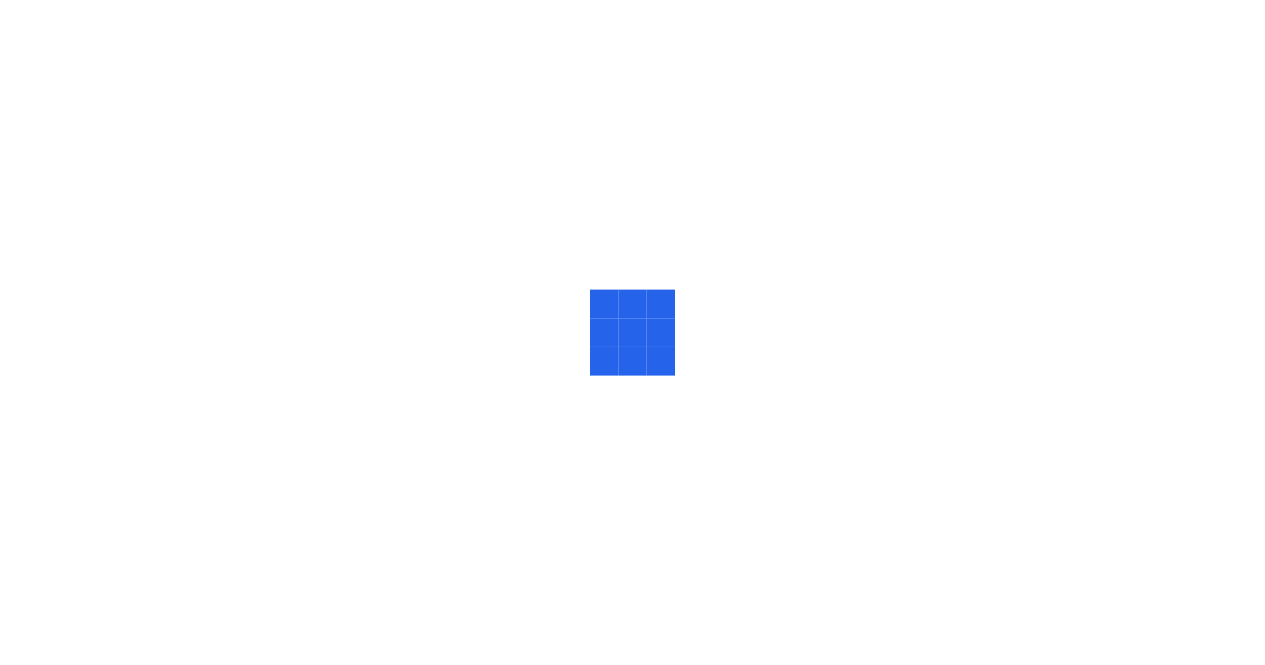 scroll, scrollTop: 0, scrollLeft: 0, axis: both 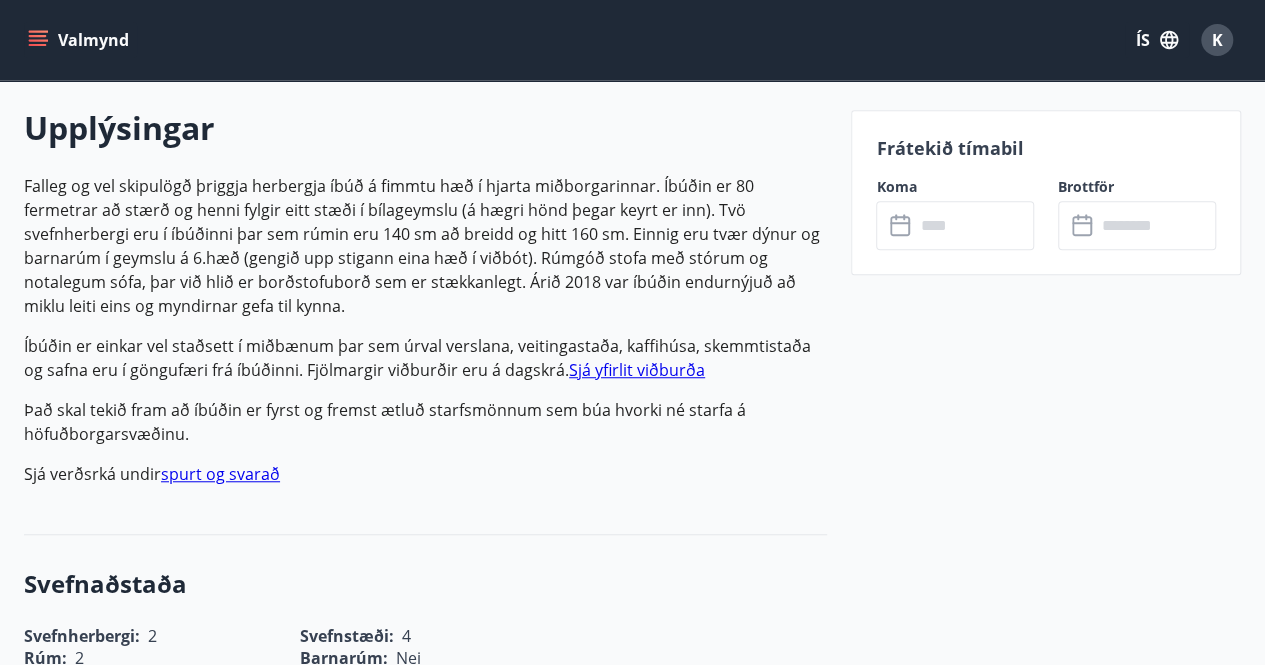 click on "Frátekið tímabil" at bounding box center (1046, 148) 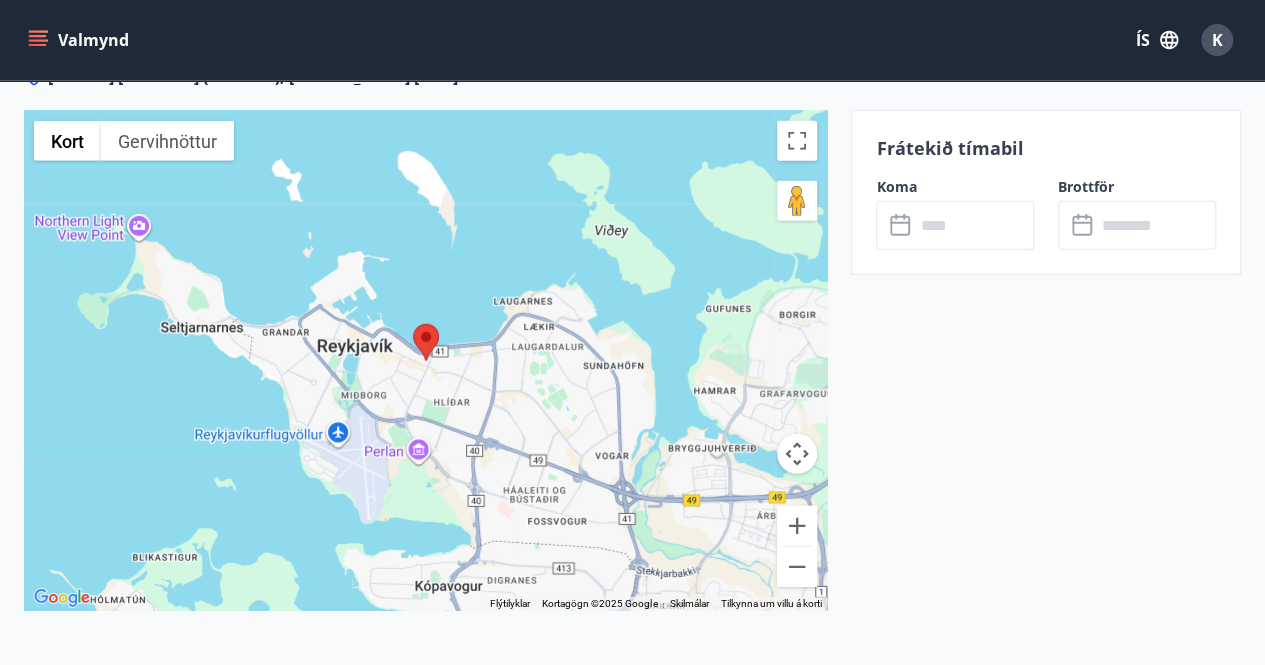 scroll, scrollTop: 2970, scrollLeft: 0, axis: vertical 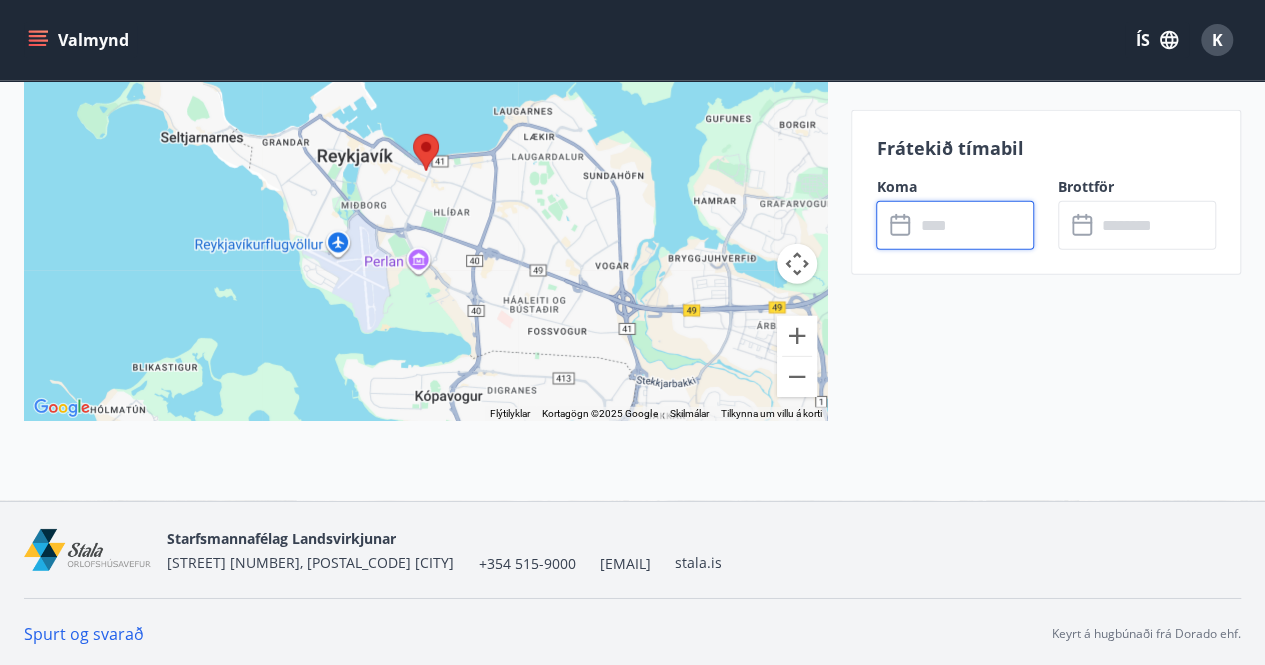 click at bounding box center [974, 225] 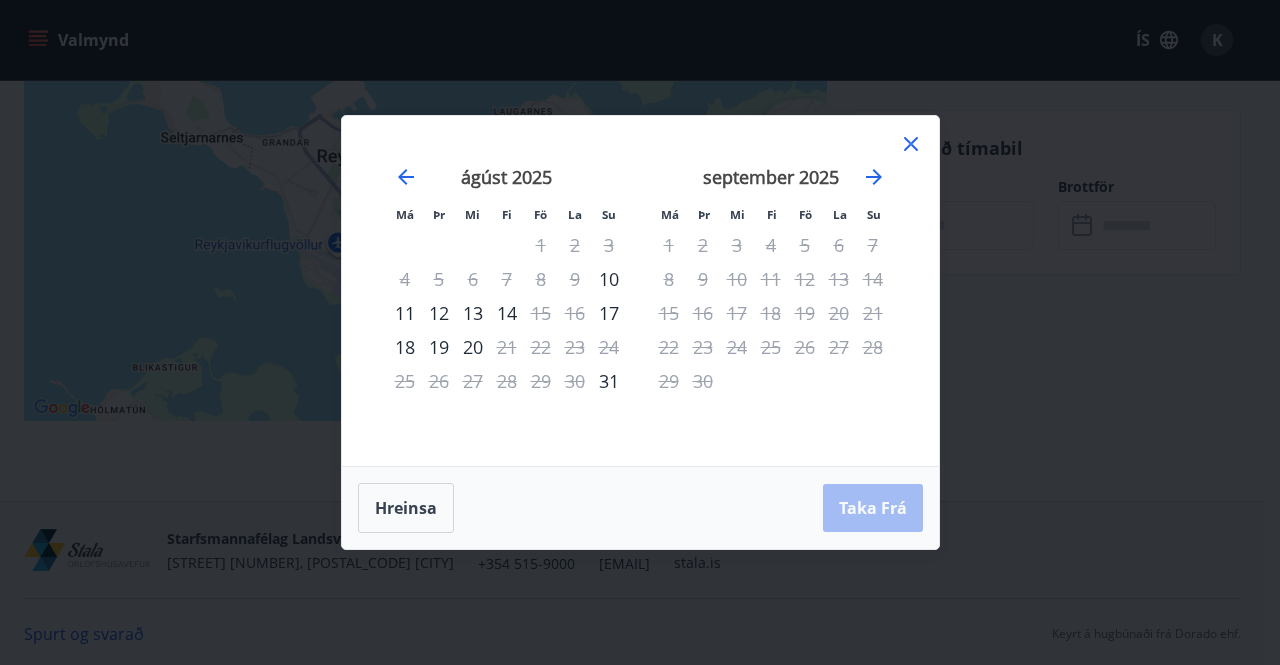 click 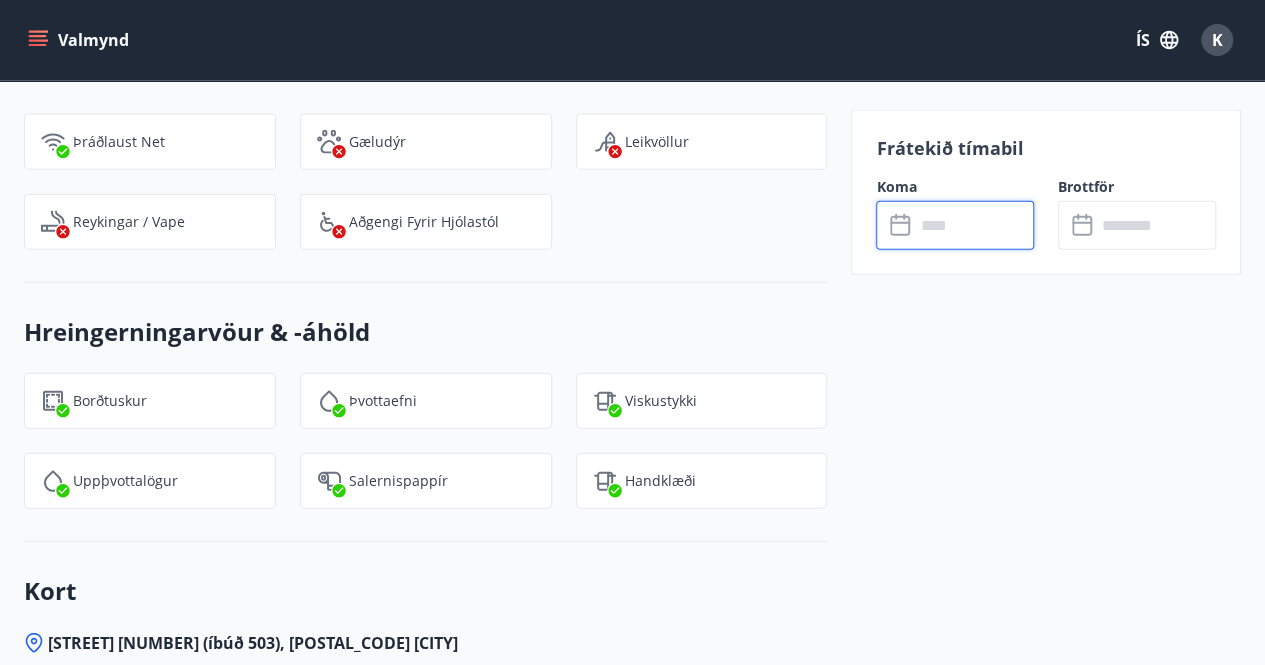 scroll, scrollTop: 2190, scrollLeft: 0, axis: vertical 